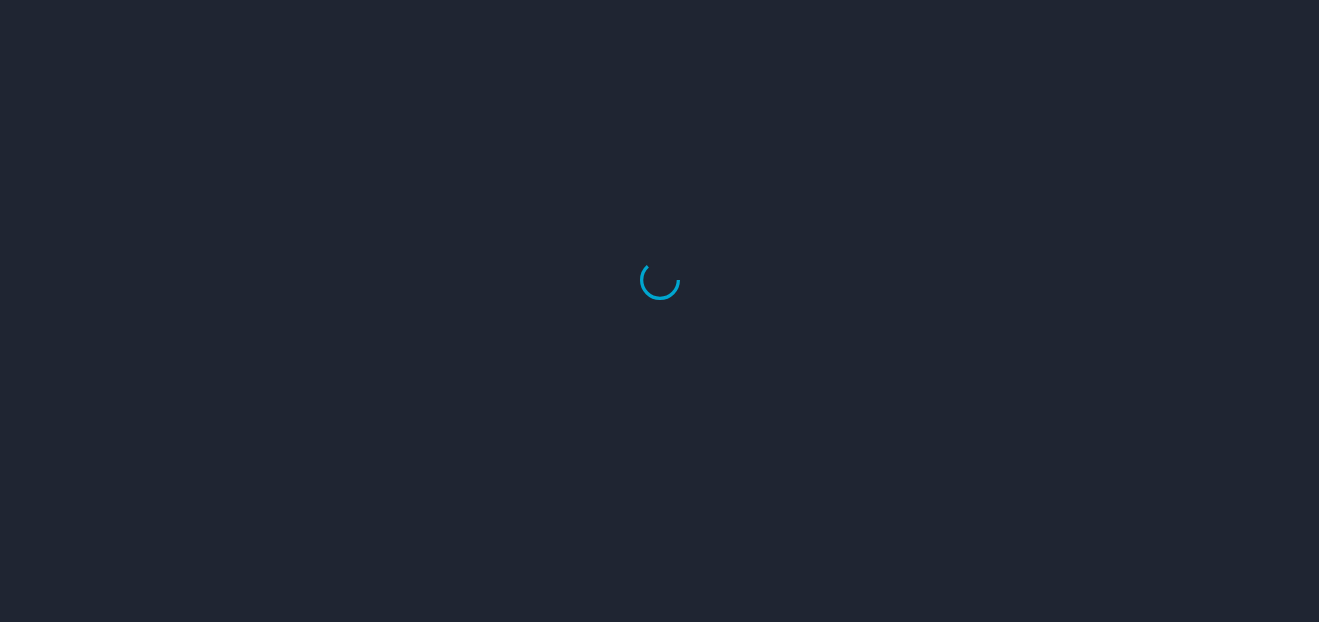 scroll, scrollTop: 0, scrollLeft: 0, axis: both 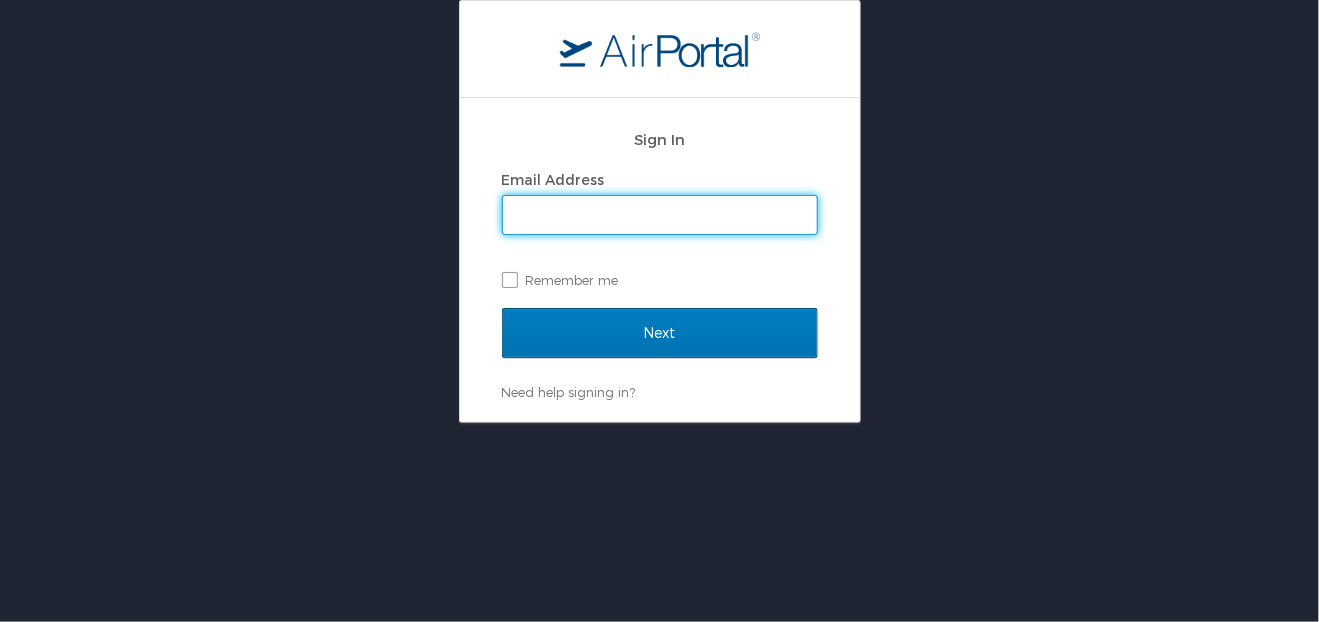 click on "Email Address" at bounding box center [660, 215] 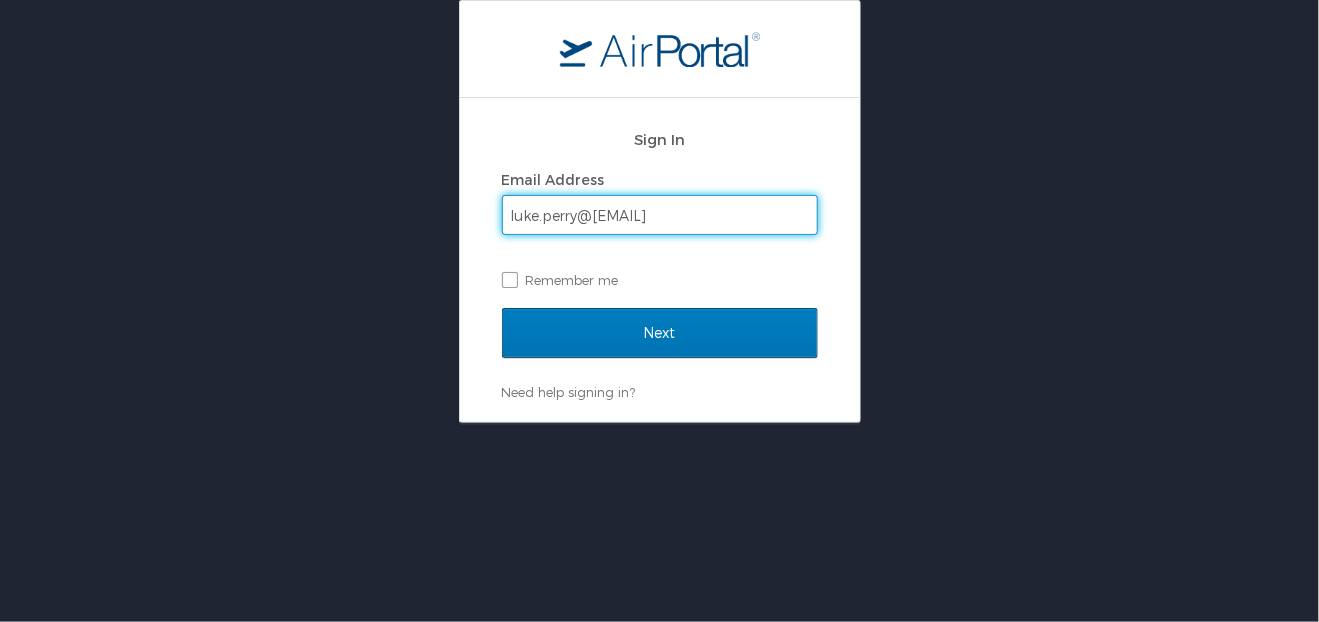 type on "luke.perry@chghealthcare.com" 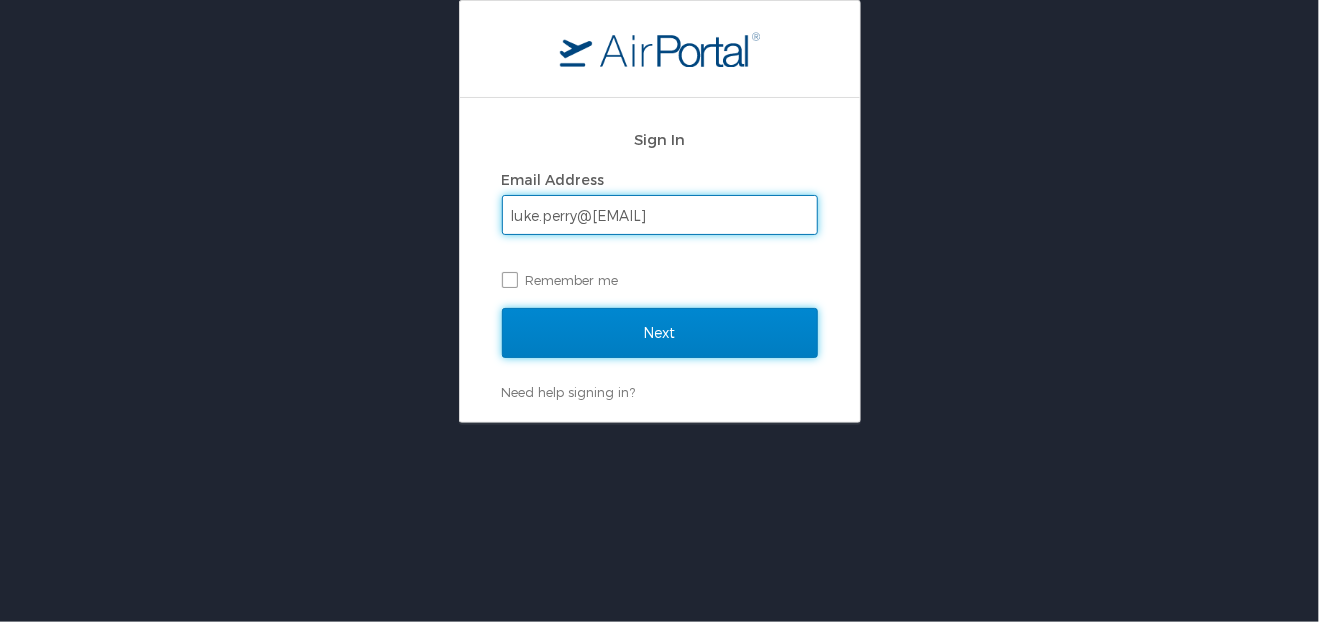 drag, startPoint x: 621, startPoint y: 317, endPoint x: 794, endPoint y: 316, distance: 173.00288 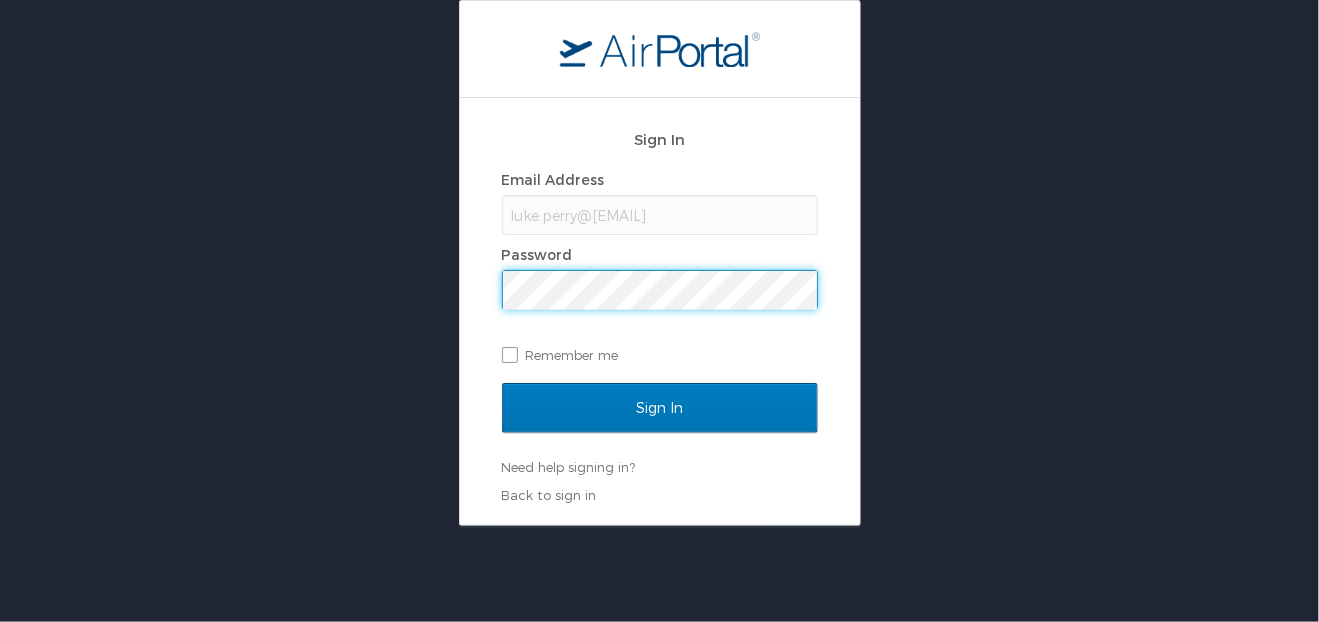 scroll, scrollTop: 0, scrollLeft: 0, axis: both 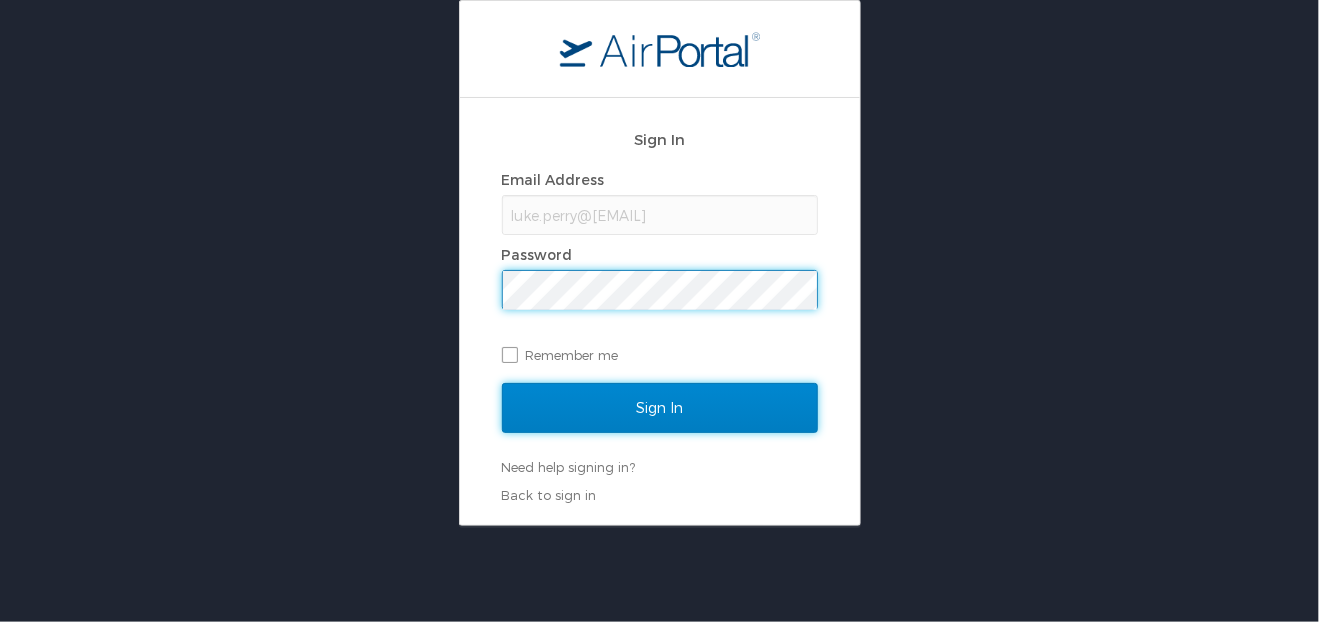 click on "Sign In" at bounding box center (660, 408) 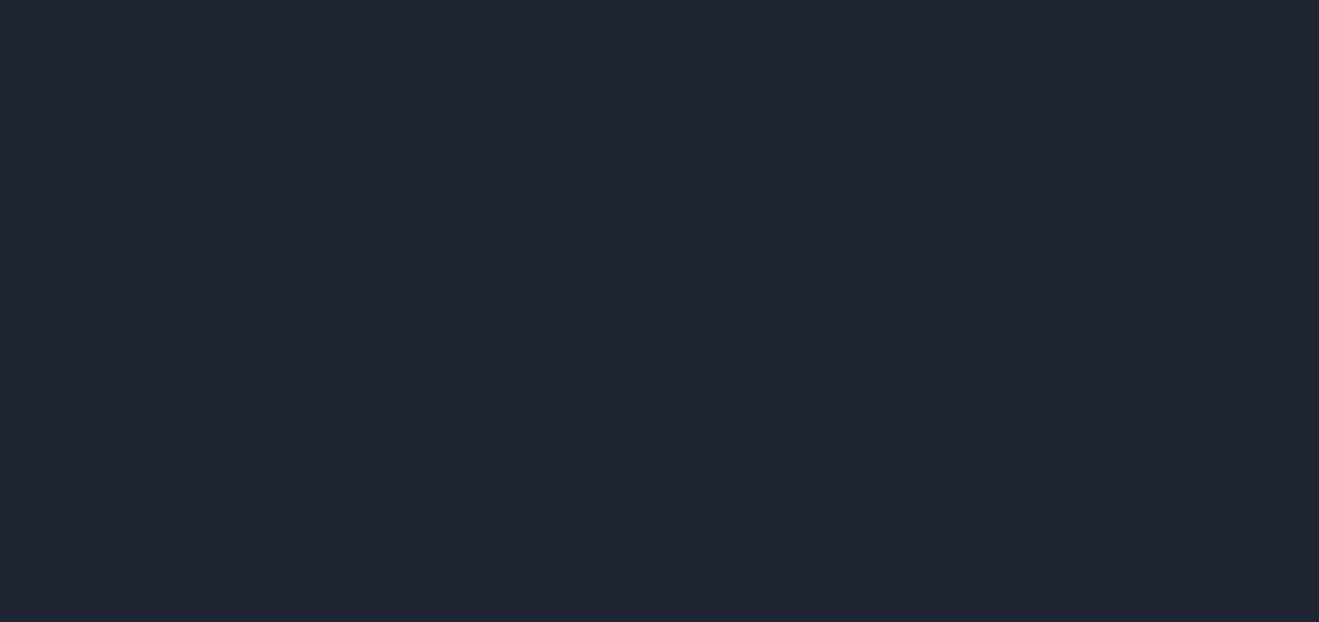 scroll, scrollTop: 0, scrollLeft: 0, axis: both 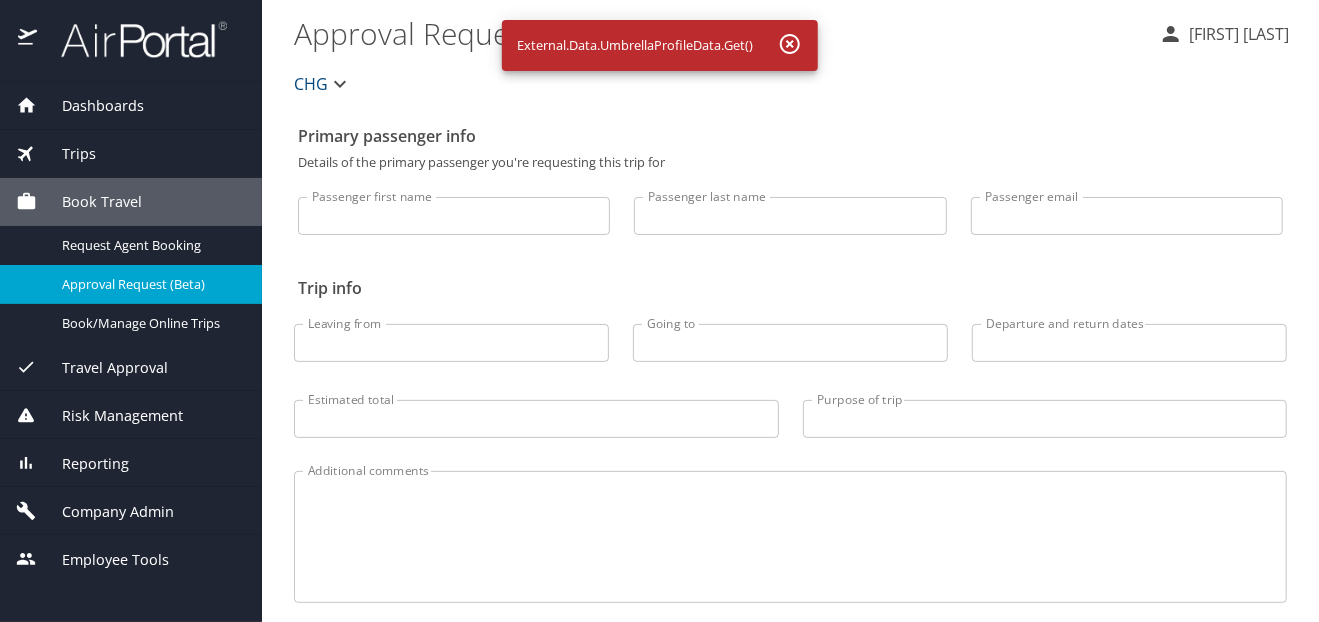 click on "Dashboards" at bounding box center (90, 106) 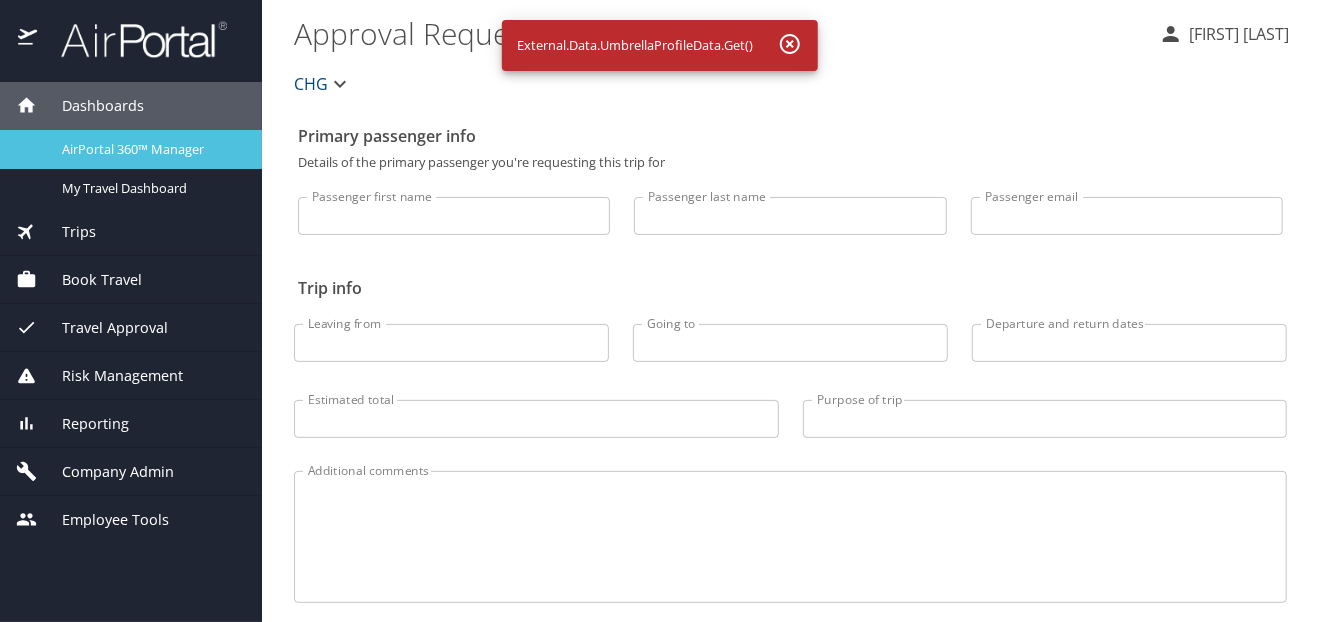 click on "AirPortal 360™ Manager" at bounding box center [131, 149] 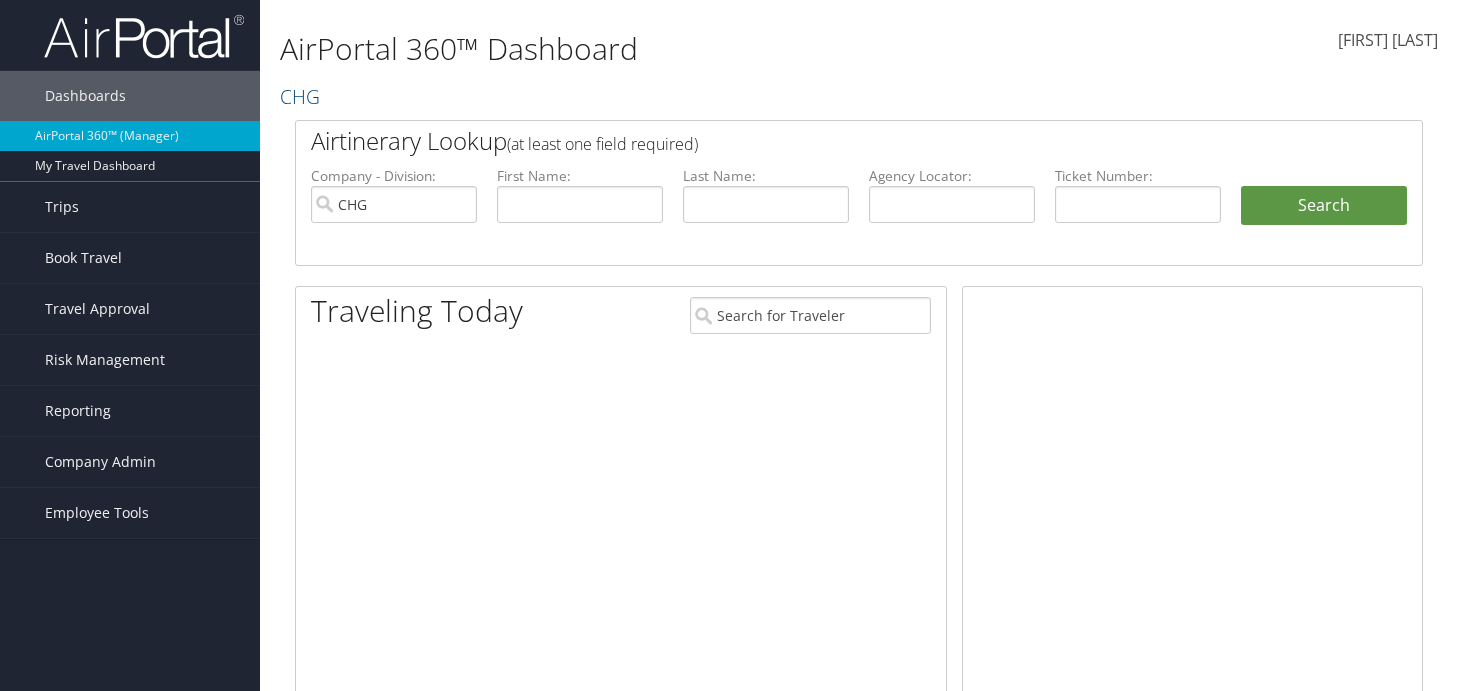 scroll, scrollTop: 0, scrollLeft: 0, axis: both 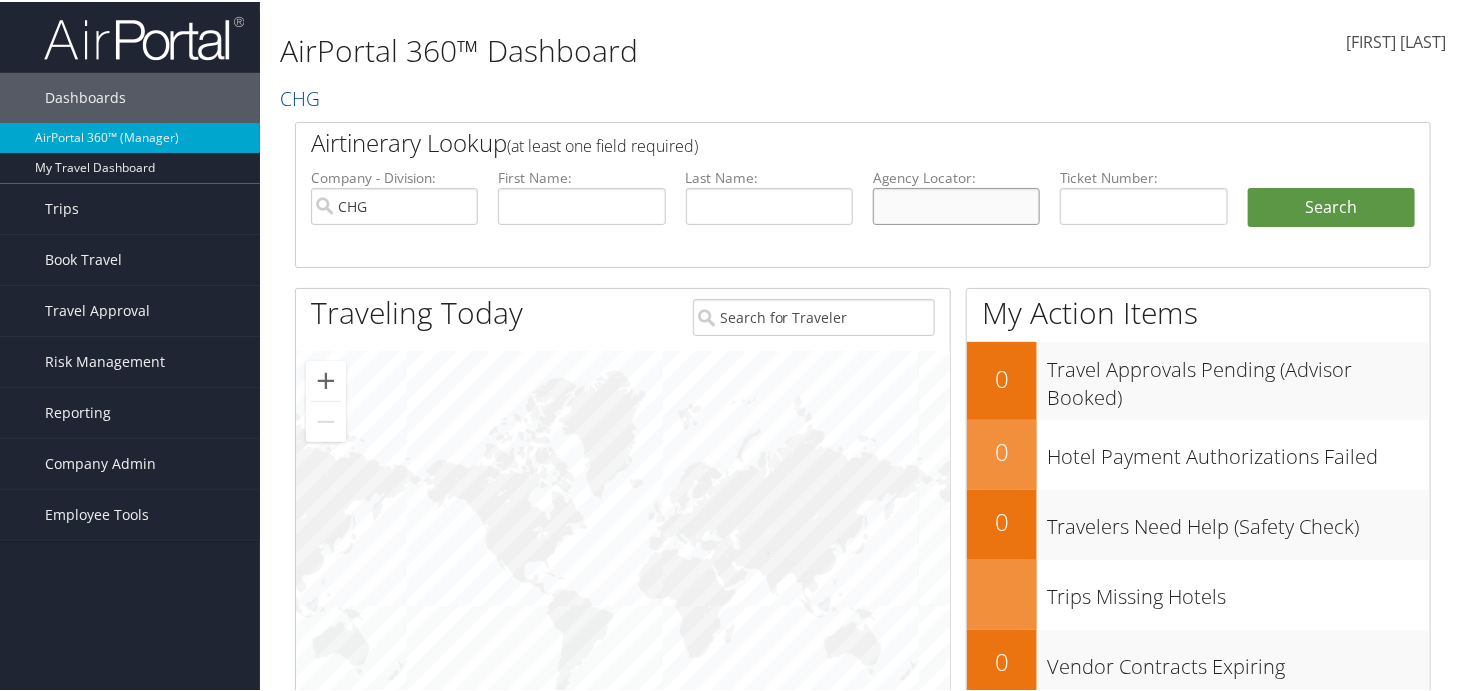 click at bounding box center (956, 204) 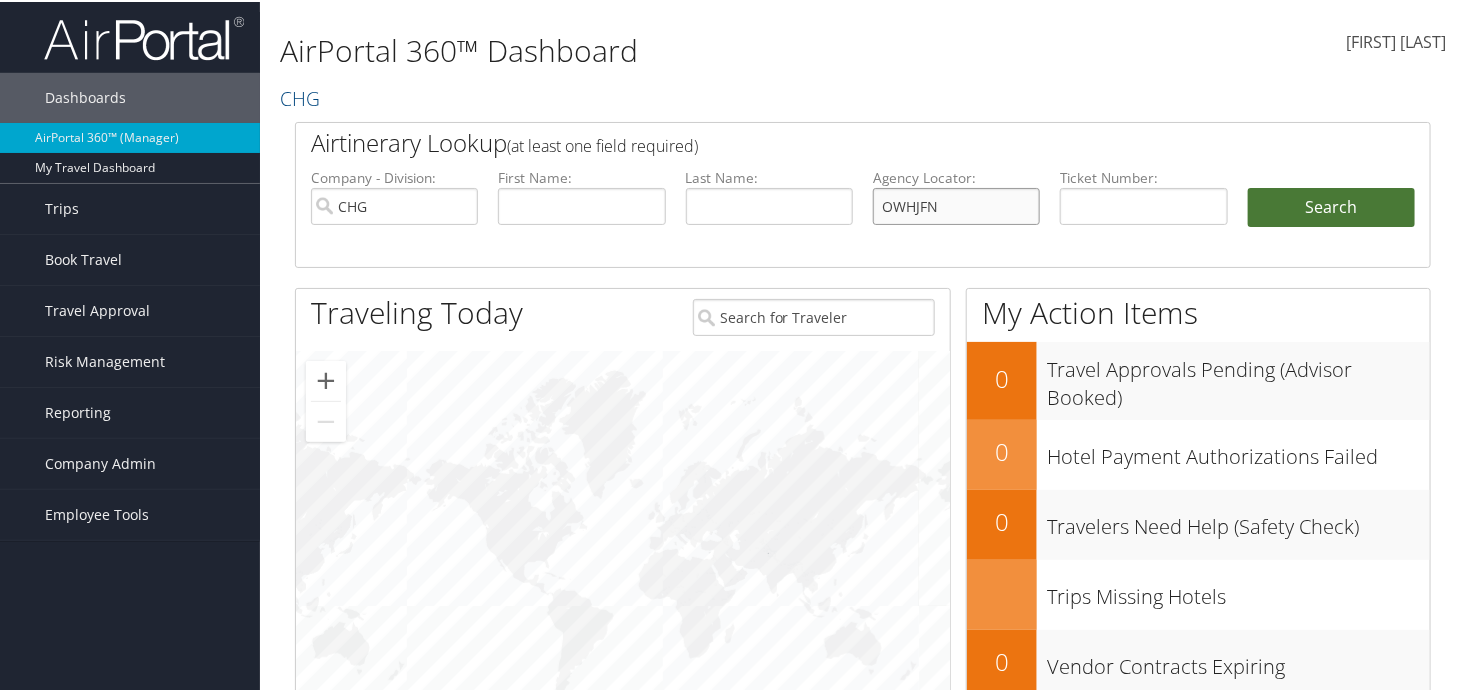 type on "[REFERENCE]" 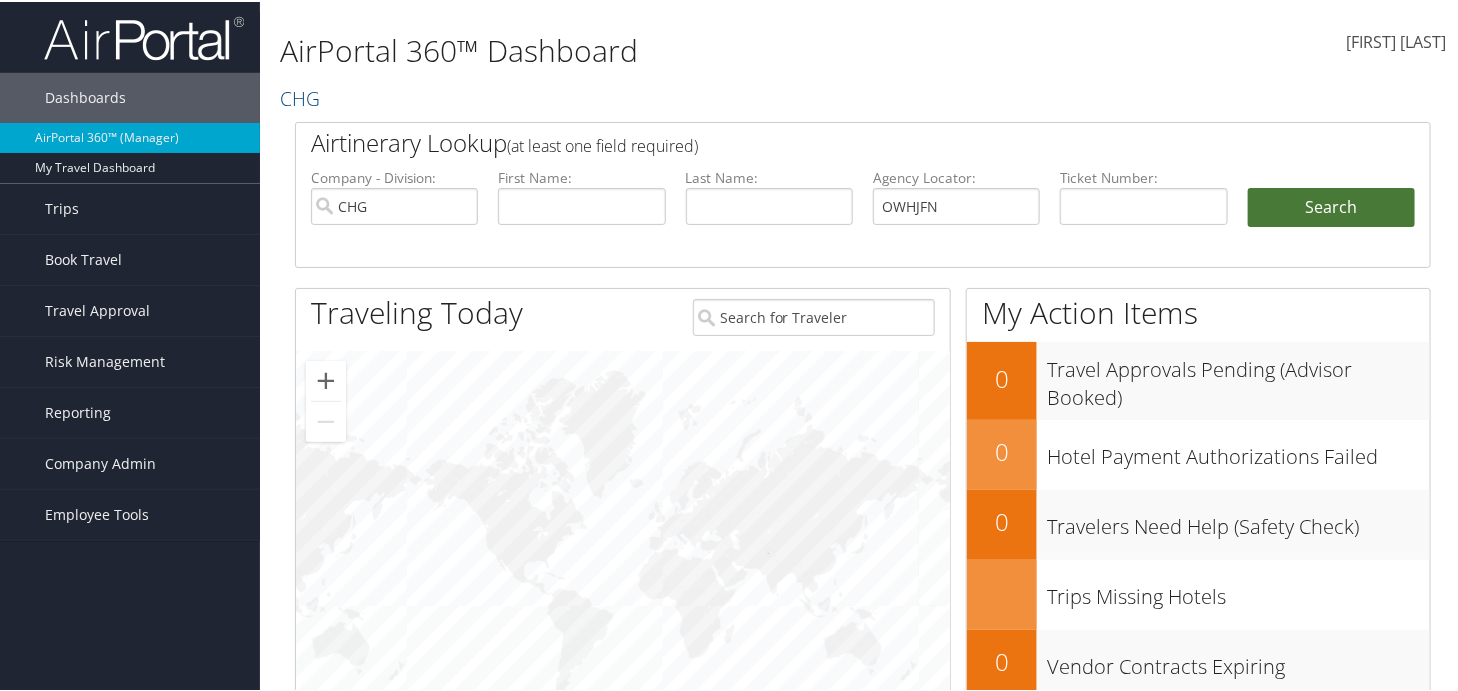 click on "Search" at bounding box center (1331, 206) 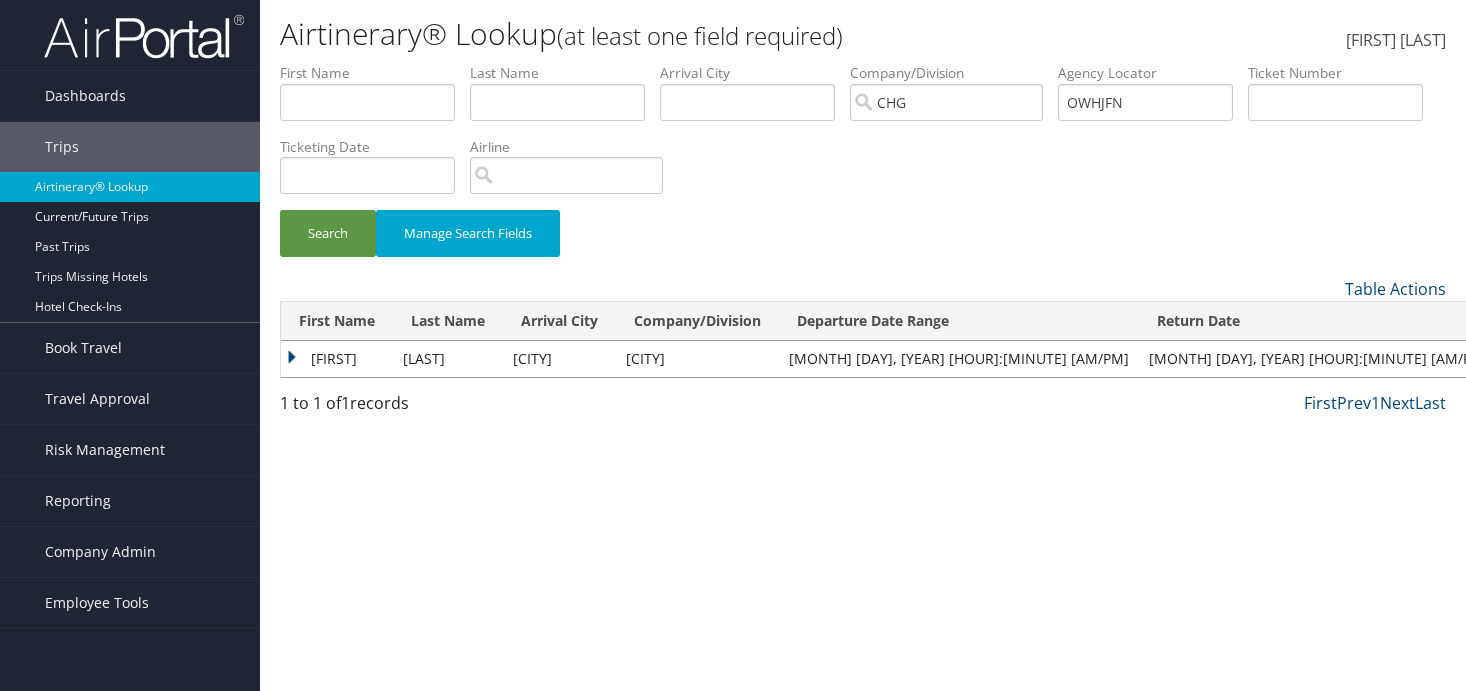 scroll, scrollTop: 0, scrollLeft: 0, axis: both 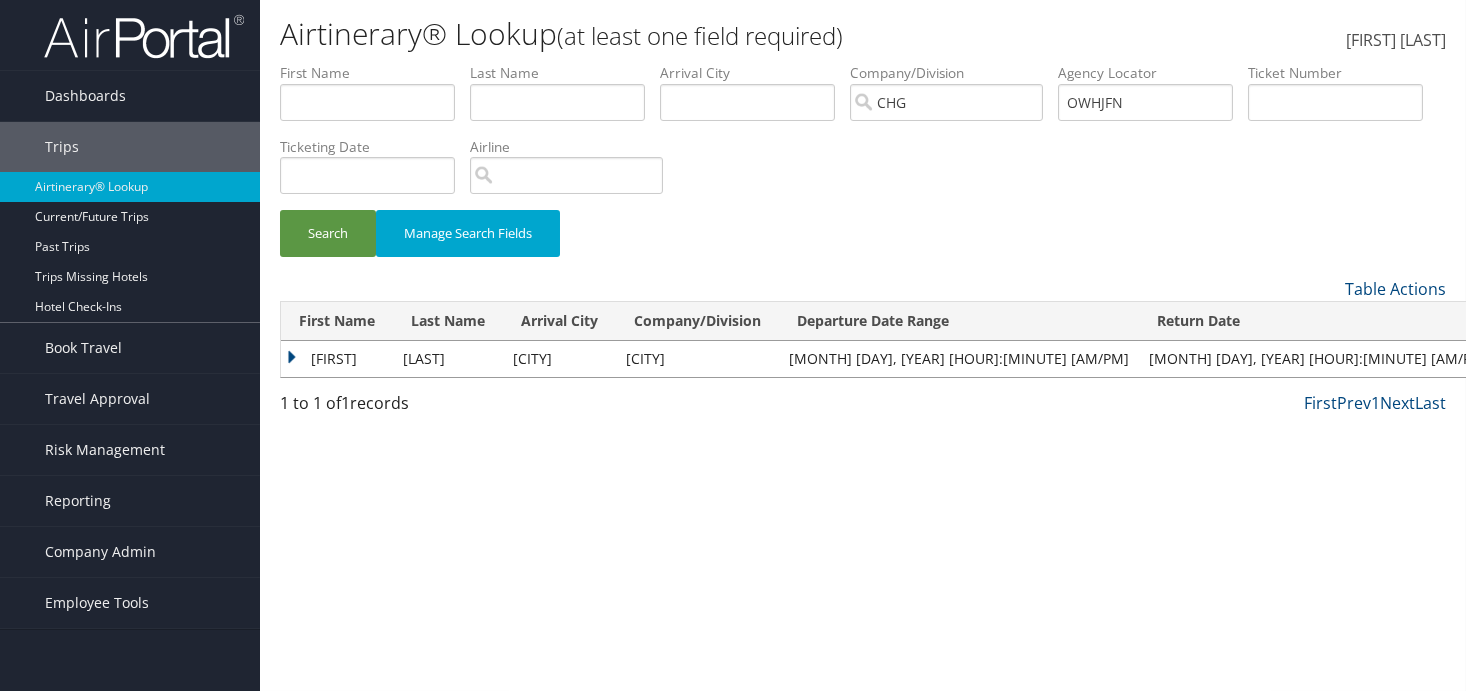 click on "Andrew" at bounding box center (337, 359) 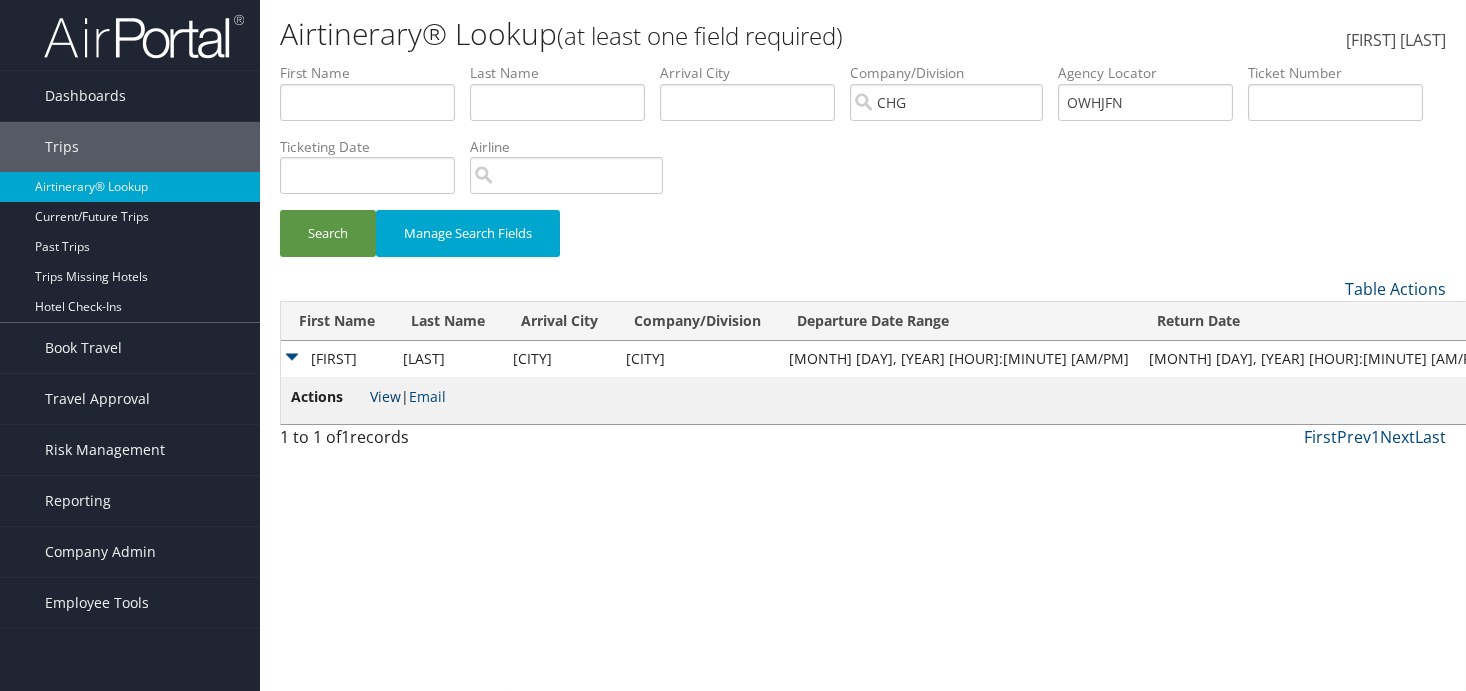 drag, startPoint x: 388, startPoint y: 394, endPoint x: 490, endPoint y: 361, distance: 107.205414 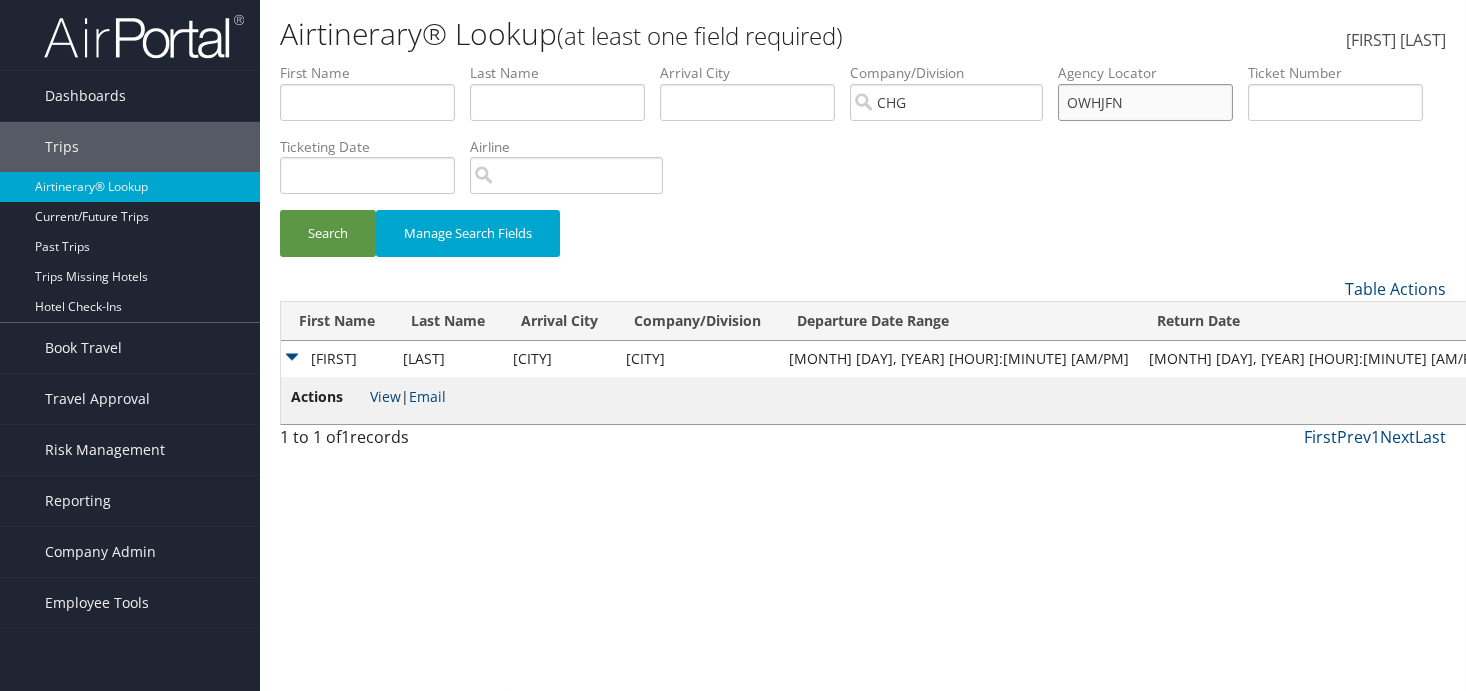 drag, startPoint x: 1174, startPoint y: 104, endPoint x: 984, endPoint y: 114, distance: 190.26297 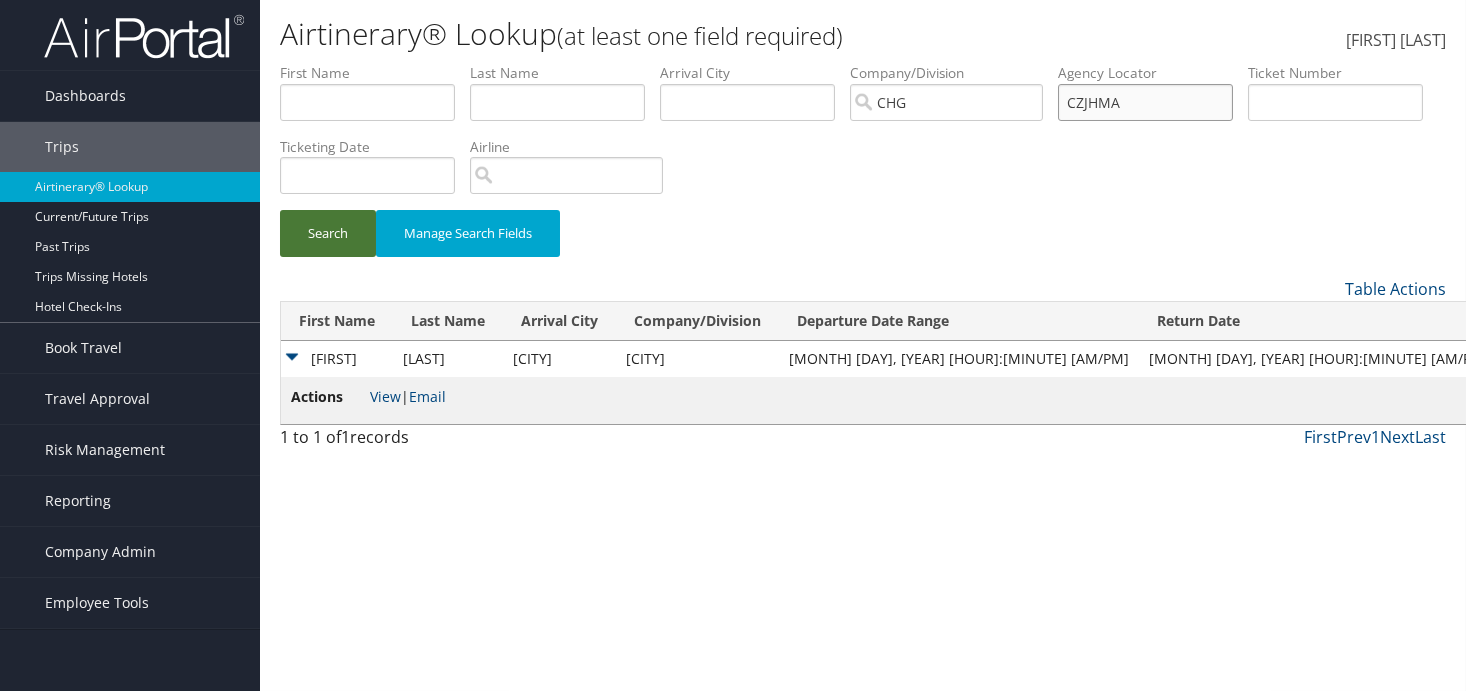 type on "CZJHMA" 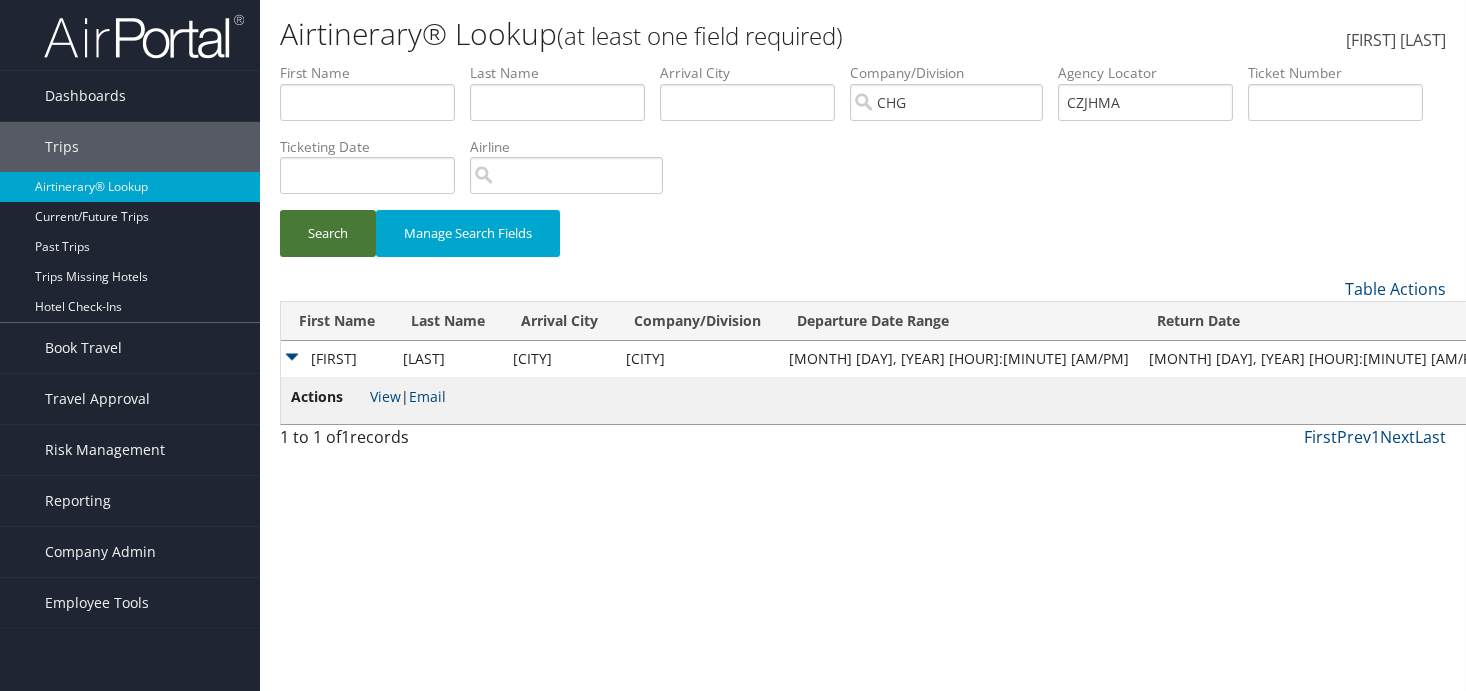 click on "Search" at bounding box center [328, 233] 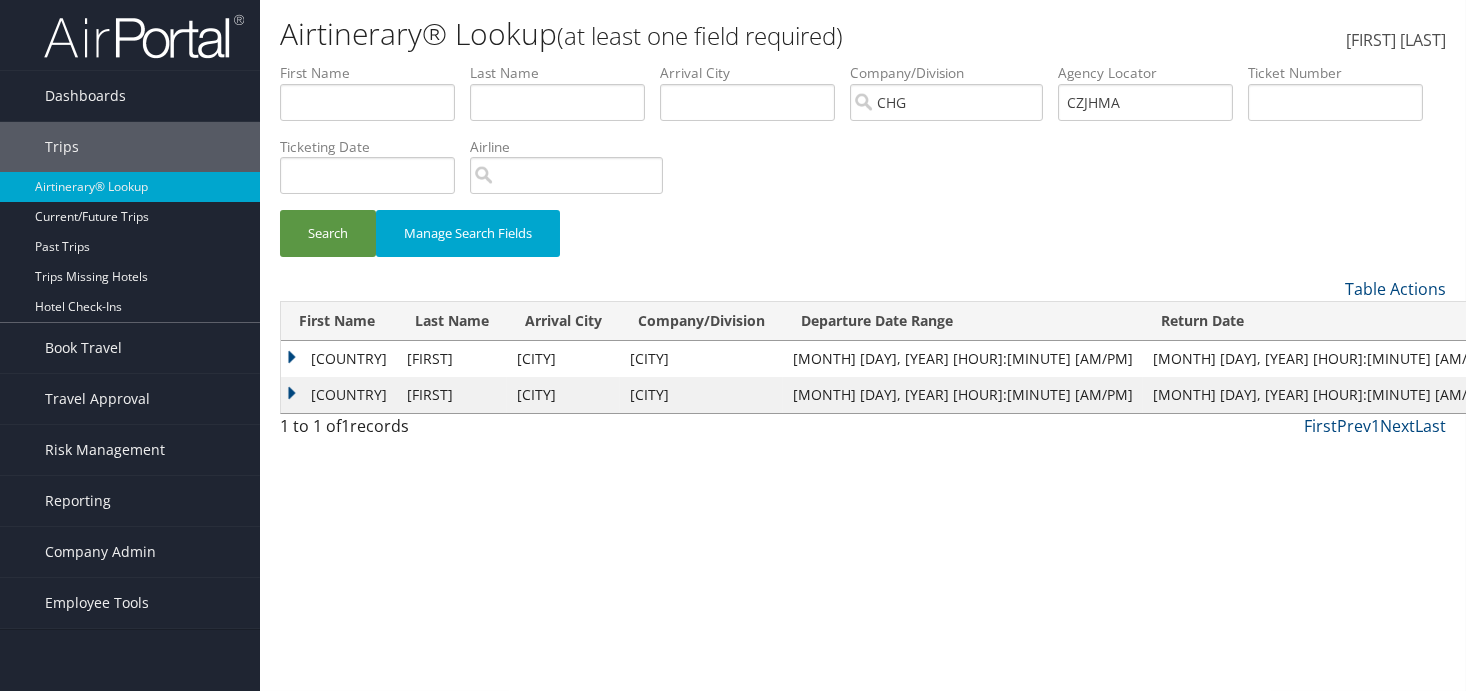 click on "Naregnia" at bounding box center [339, 359] 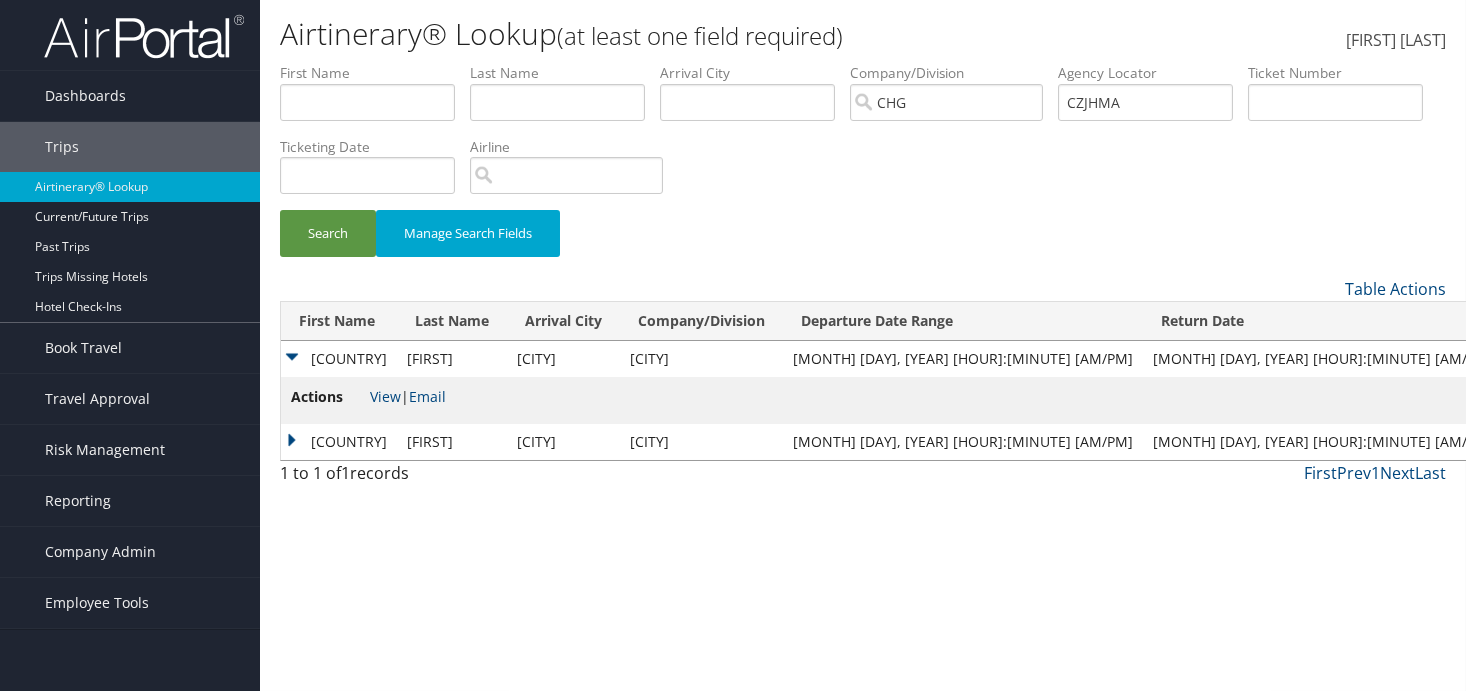 click on "Naregnia" at bounding box center [339, 442] 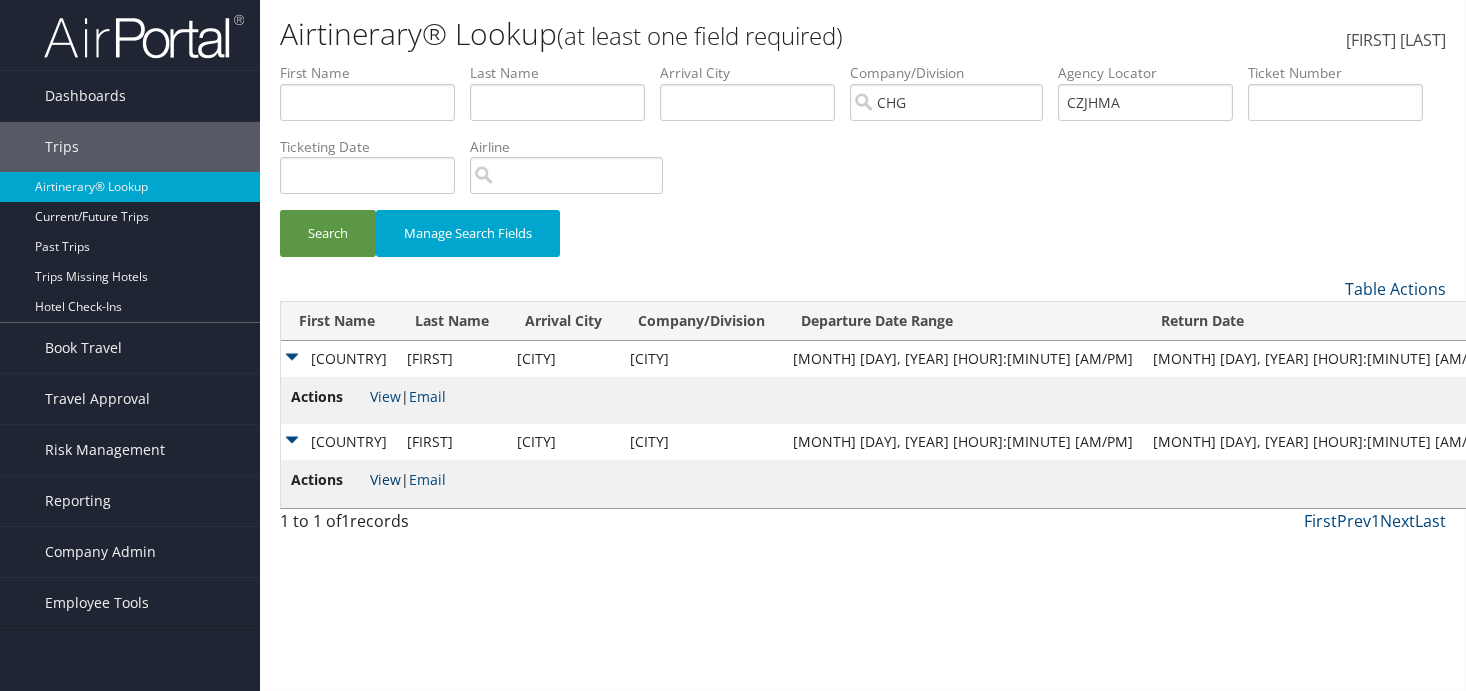 click on "View" at bounding box center [385, 479] 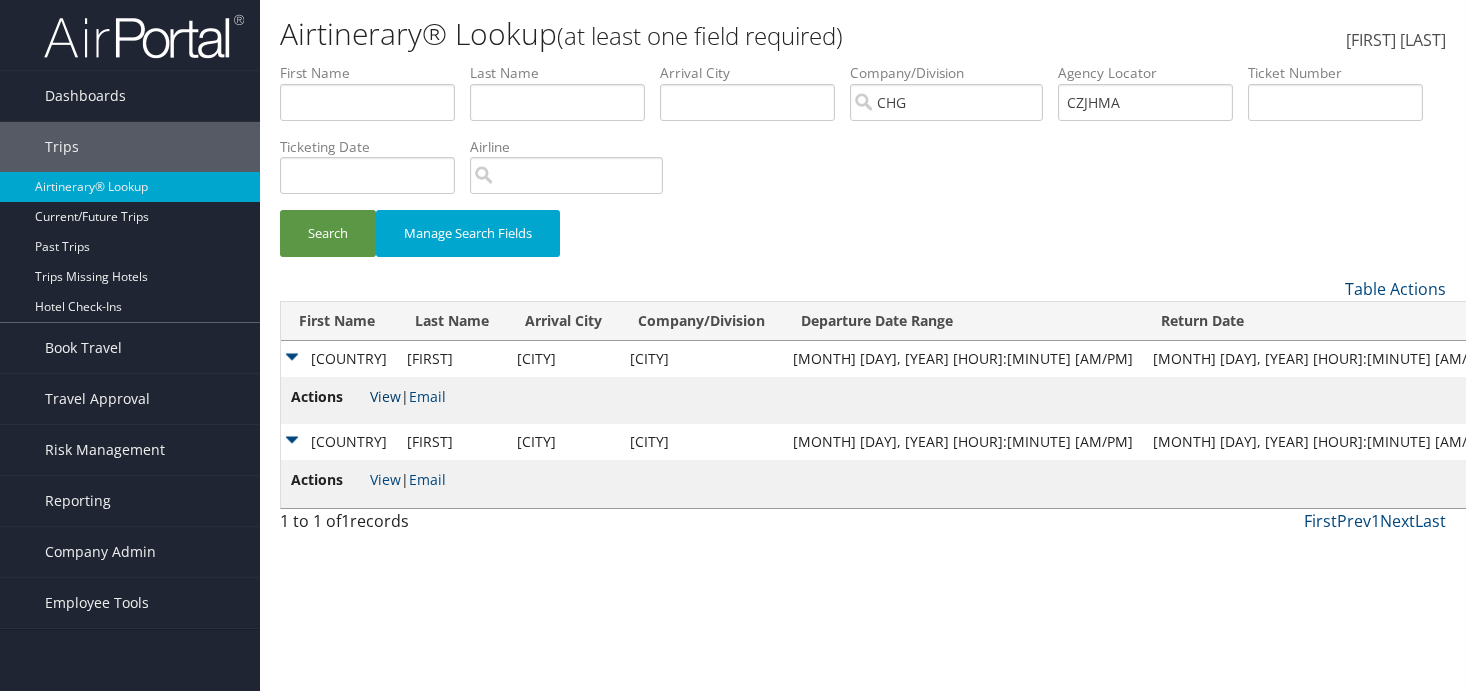 click on "View" at bounding box center (385, 396) 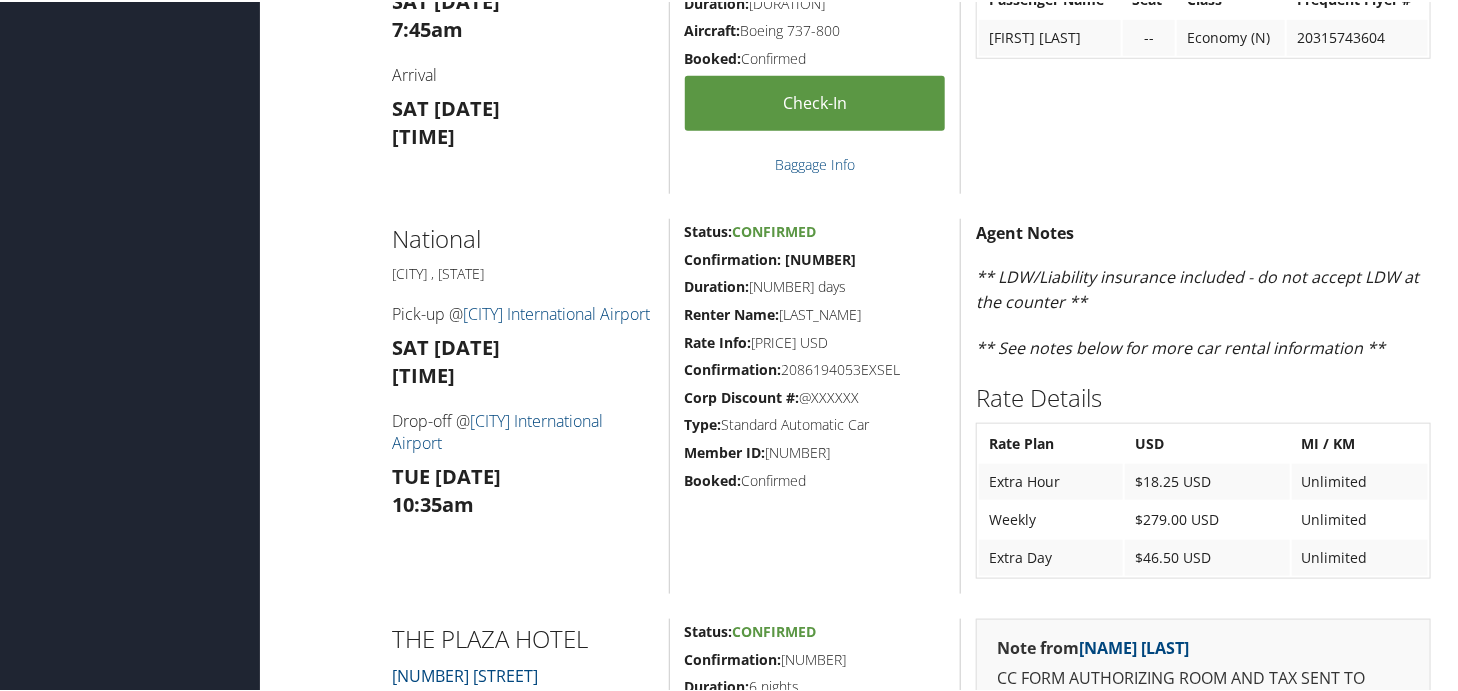 scroll, scrollTop: 1222, scrollLeft: 0, axis: vertical 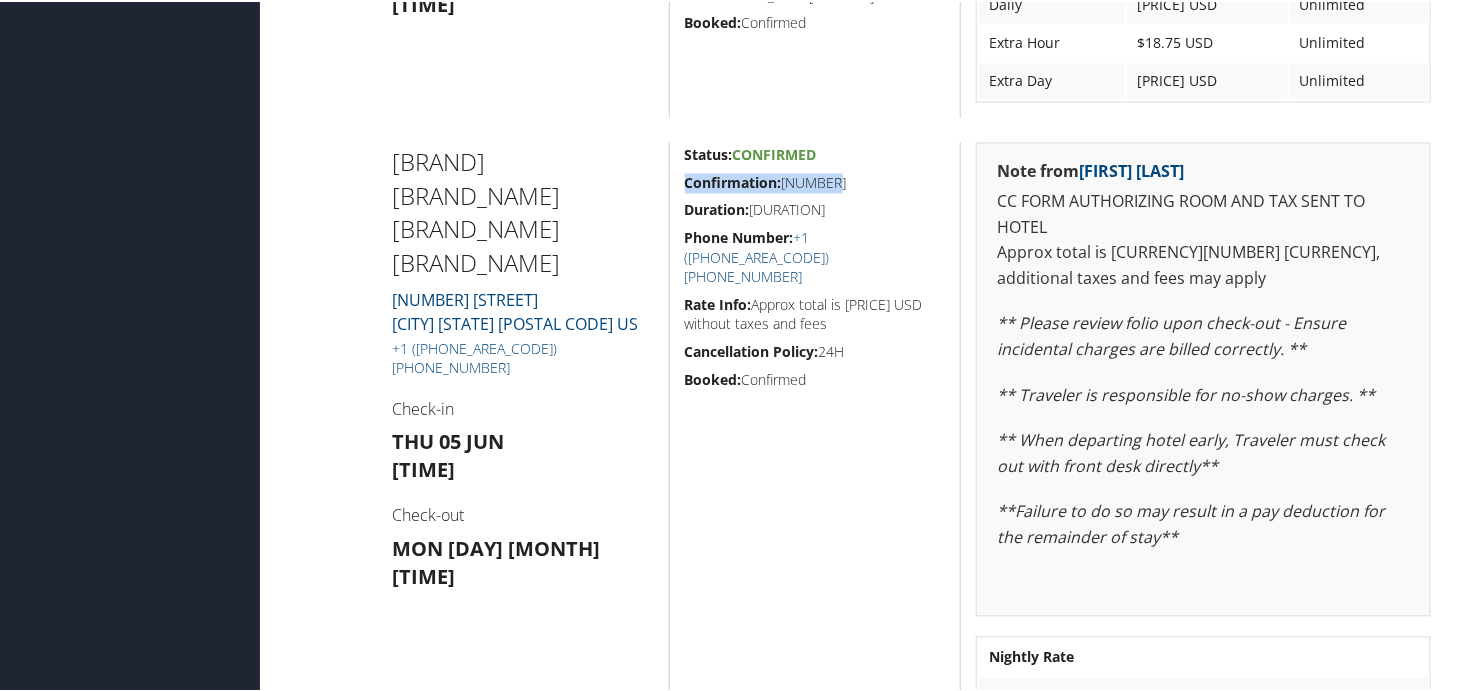 drag, startPoint x: 834, startPoint y: 189, endPoint x: 677, endPoint y: 192, distance: 157.02866 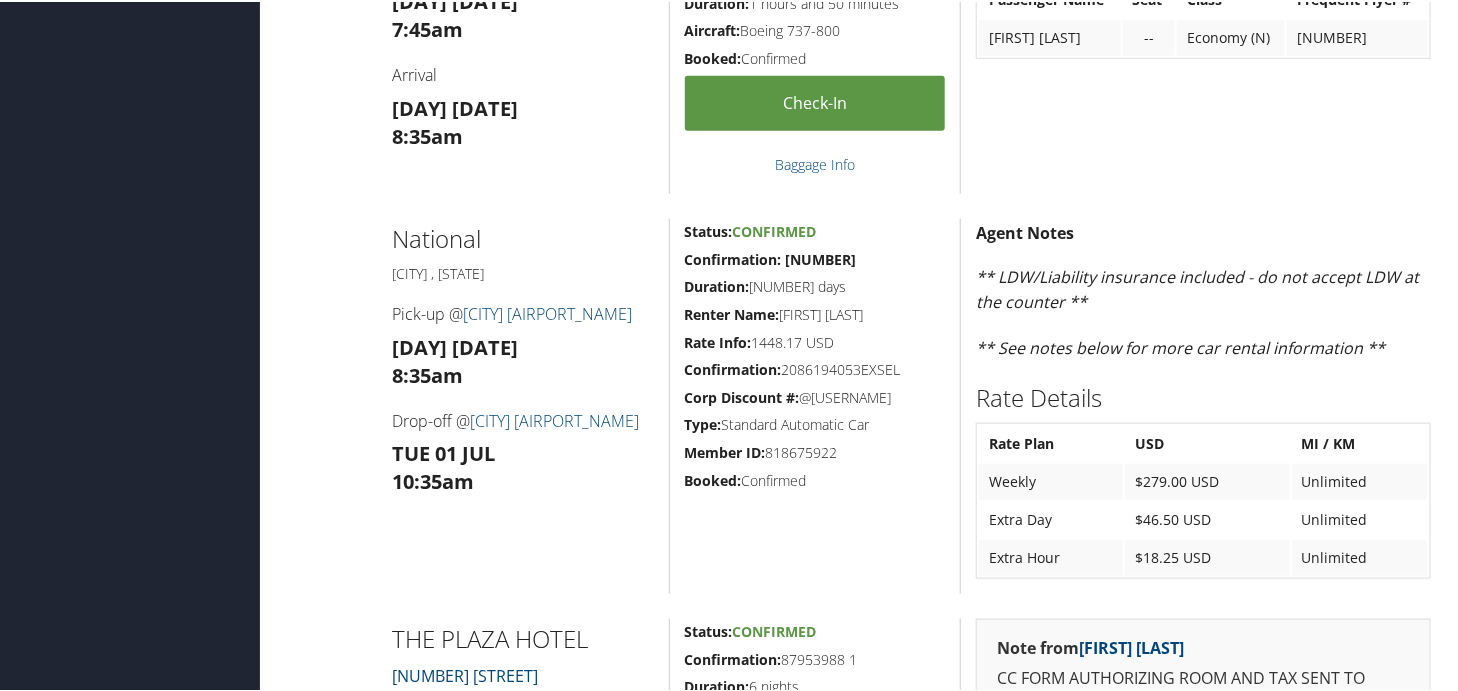 scroll, scrollTop: 1222, scrollLeft: 0, axis: vertical 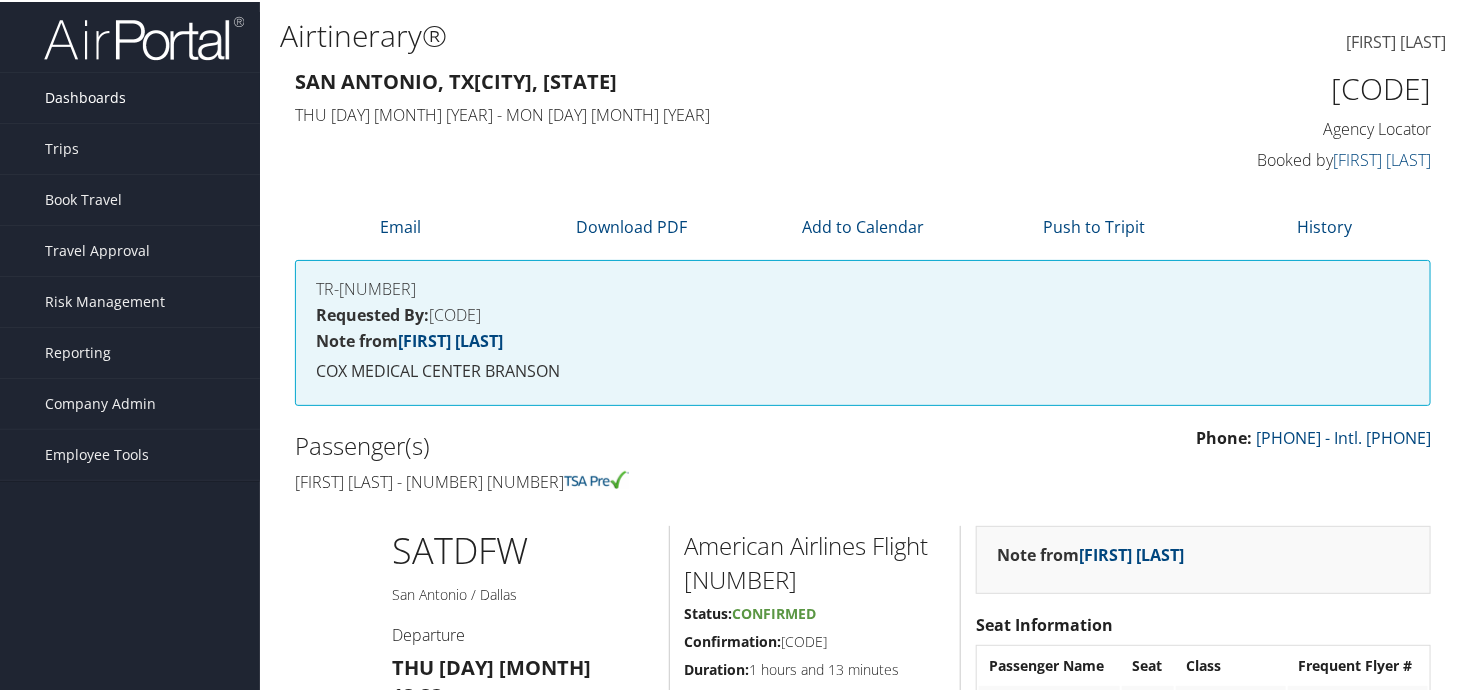 click on "Dashboards" at bounding box center (130, 96) 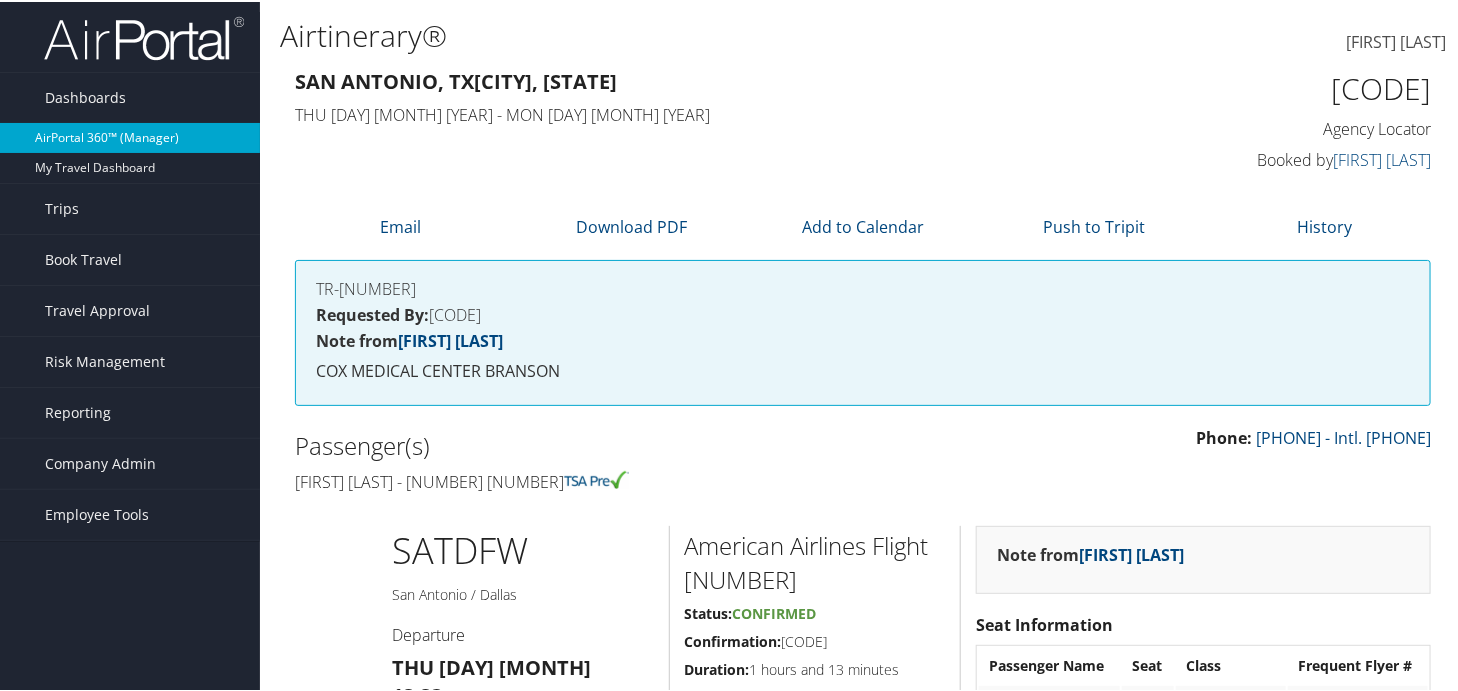 click on "AirPortal 360™ (Manager)" at bounding box center [130, 136] 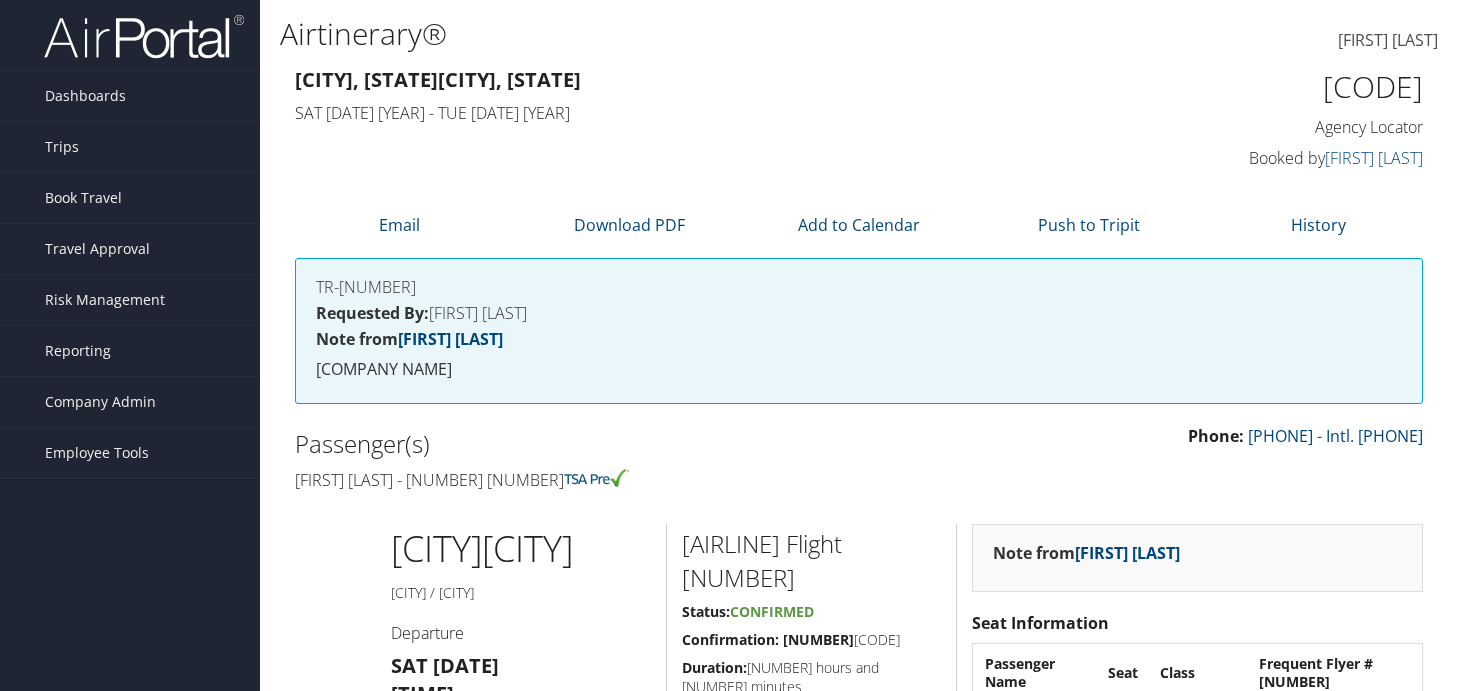 scroll, scrollTop: 1222, scrollLeft: 0, axis: vertical 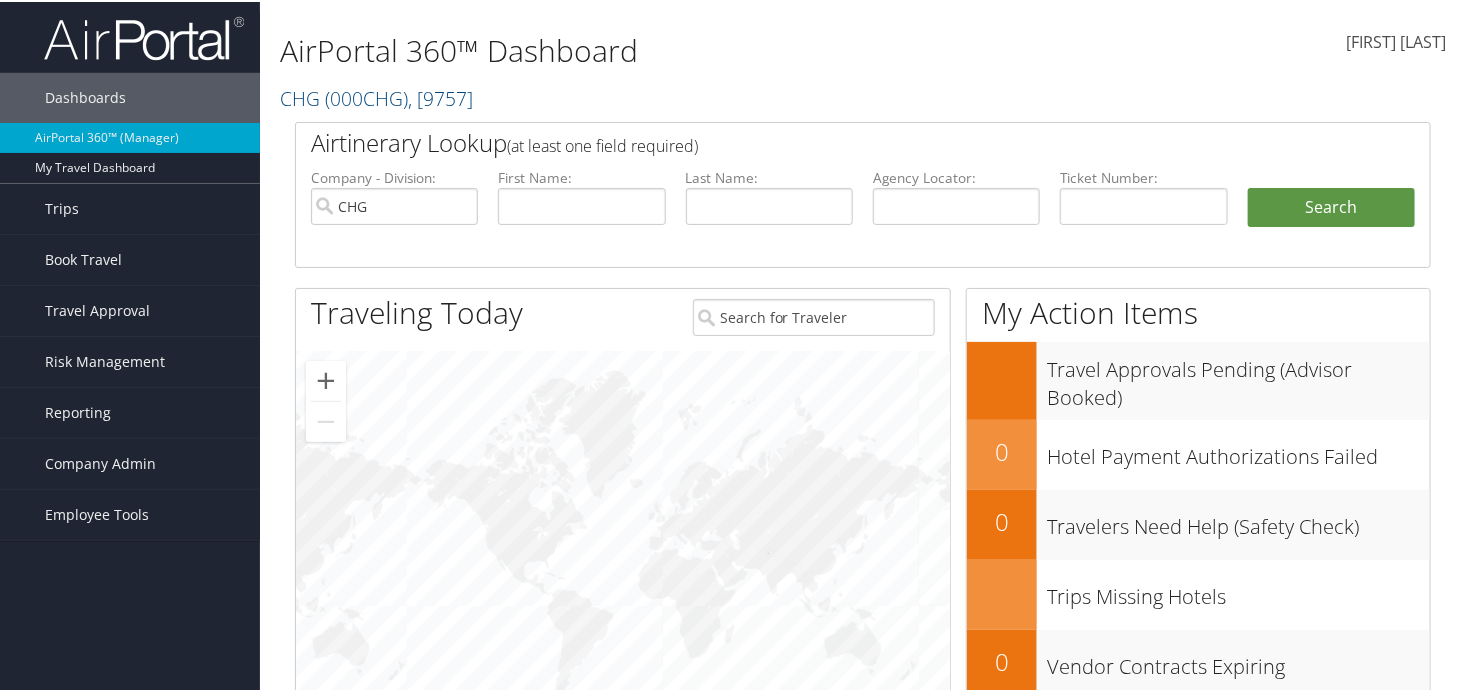 drag, startPoint x: 970, startPoint y: 225, endPoint x: 943, endPoint y: 206, distance: 33.01515 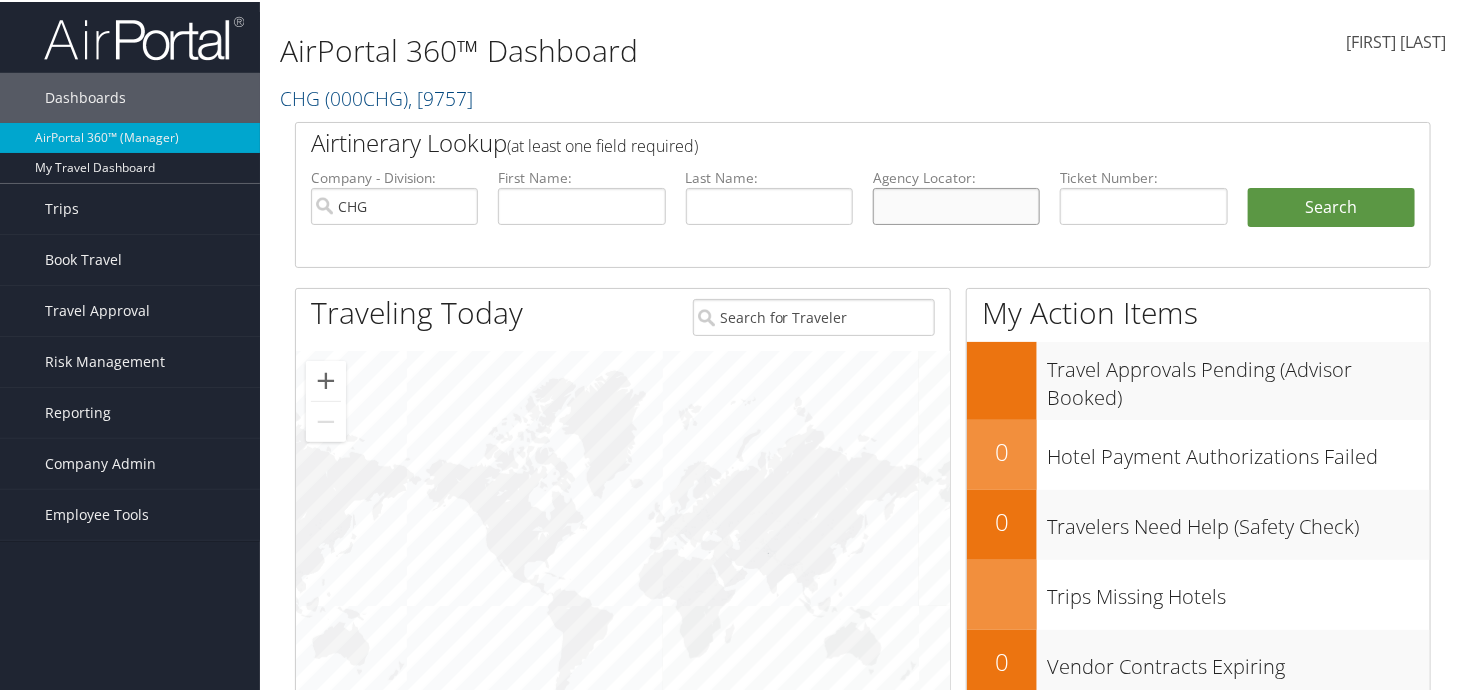 click at bounding box center [956, 204] 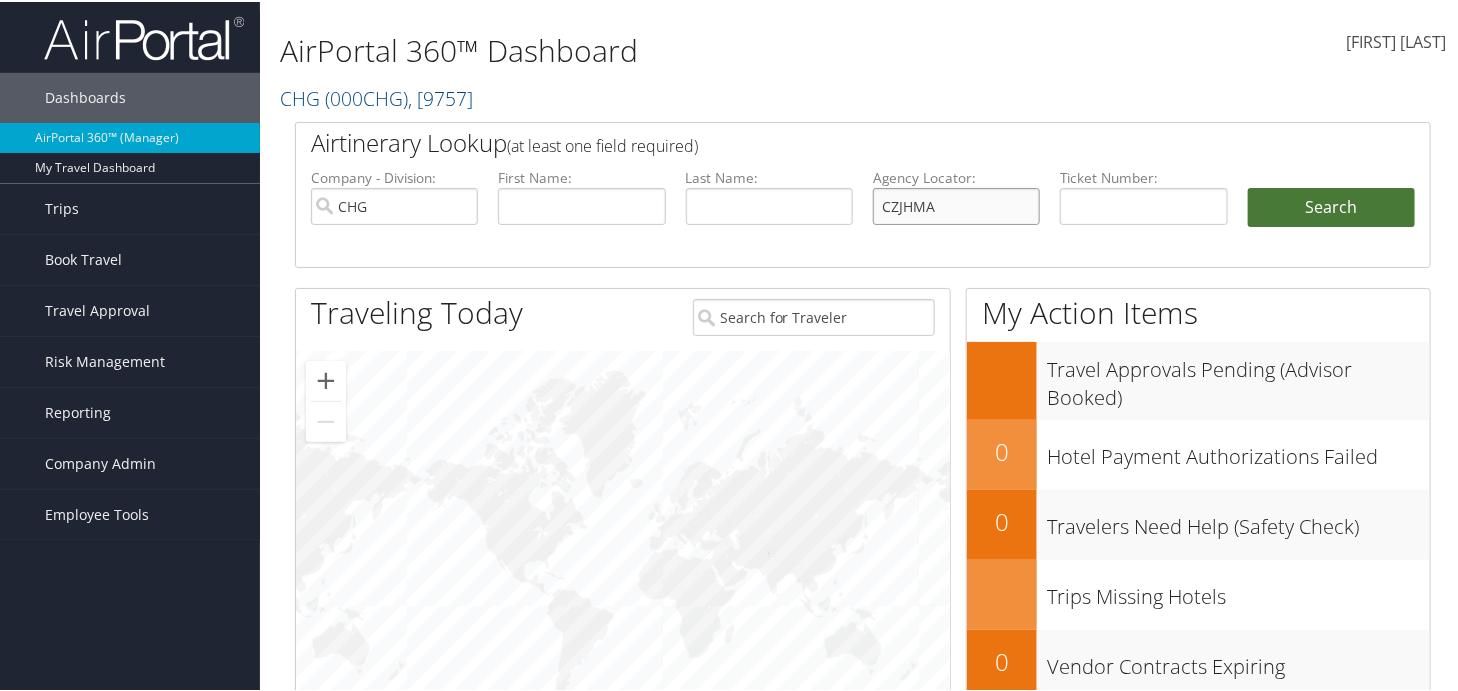 type on "CZJHMA" 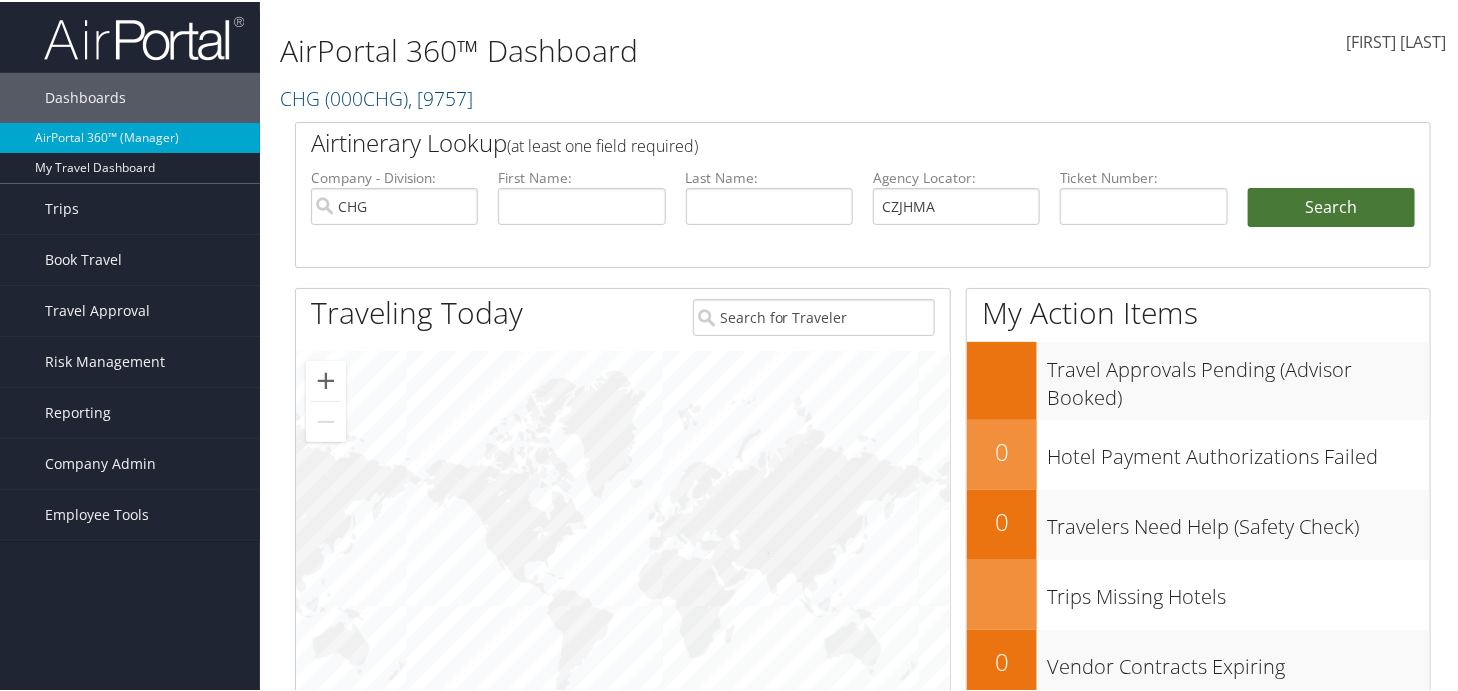 click on "Search" at bounding box center (1331, 206) 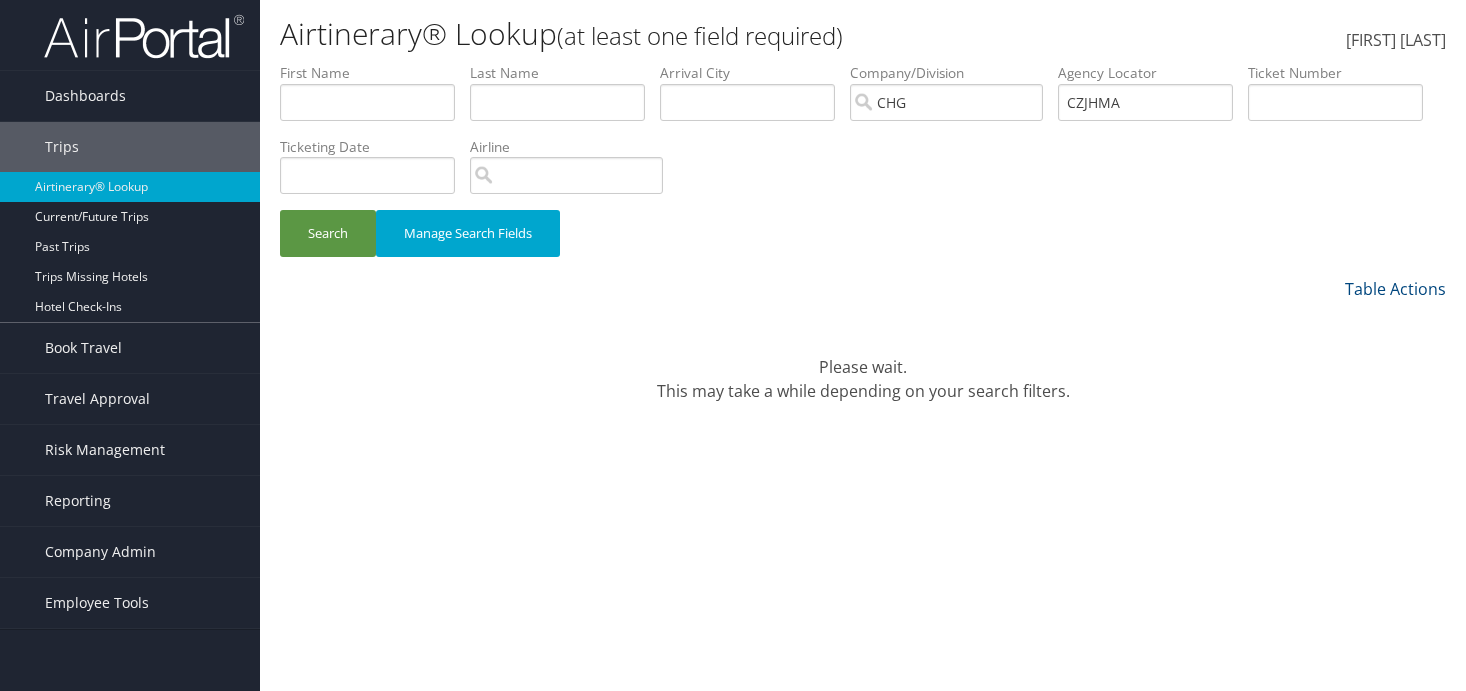 scroll, scrollTop: 0, scrollLeft: 0, axis: both 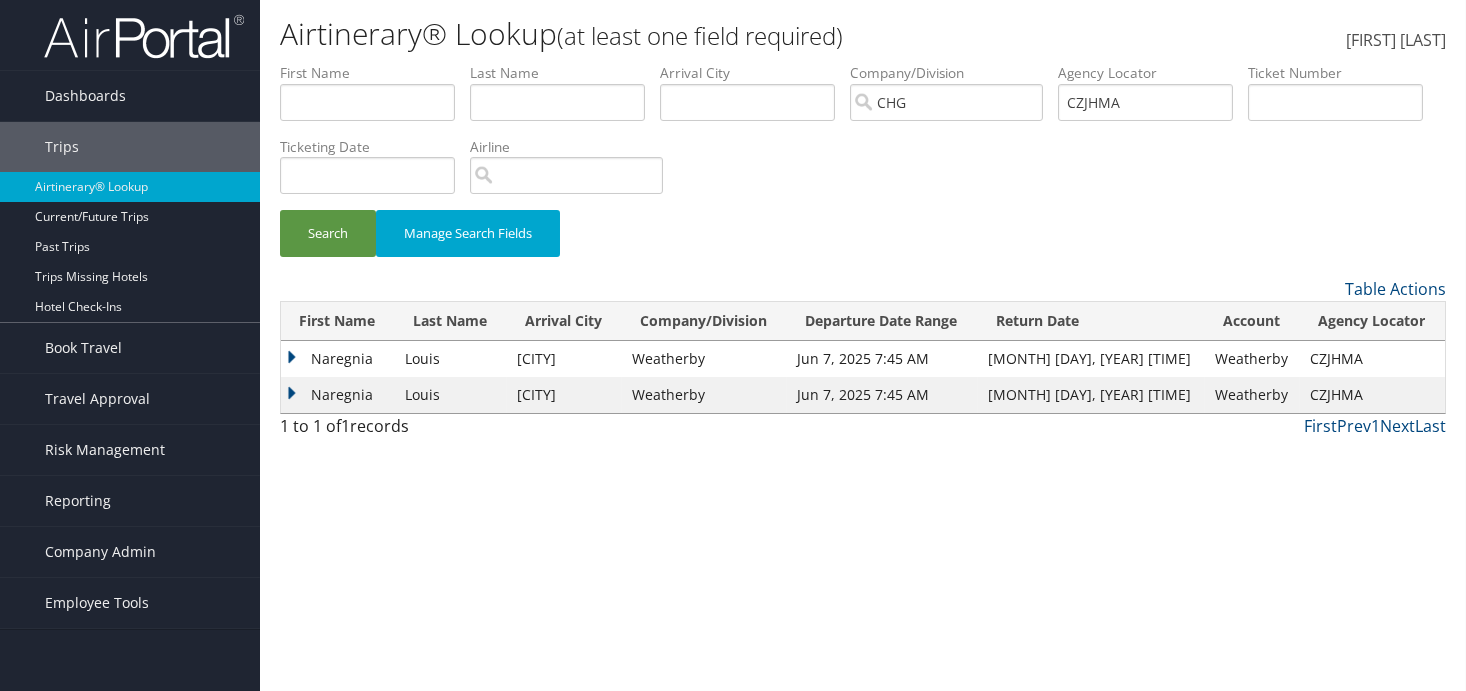 click on "Naregnia" at bounding box center [338, 359] 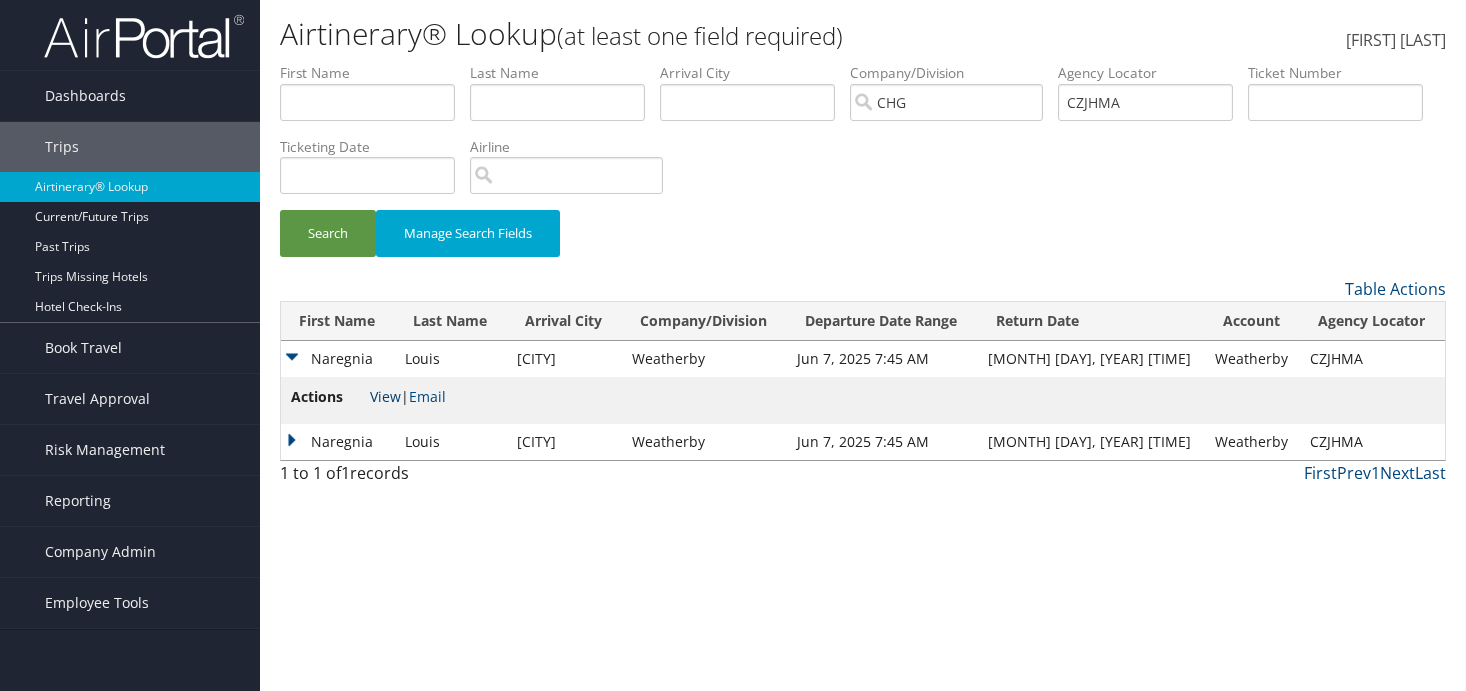 click on "View" at bounding box center [385, 396] 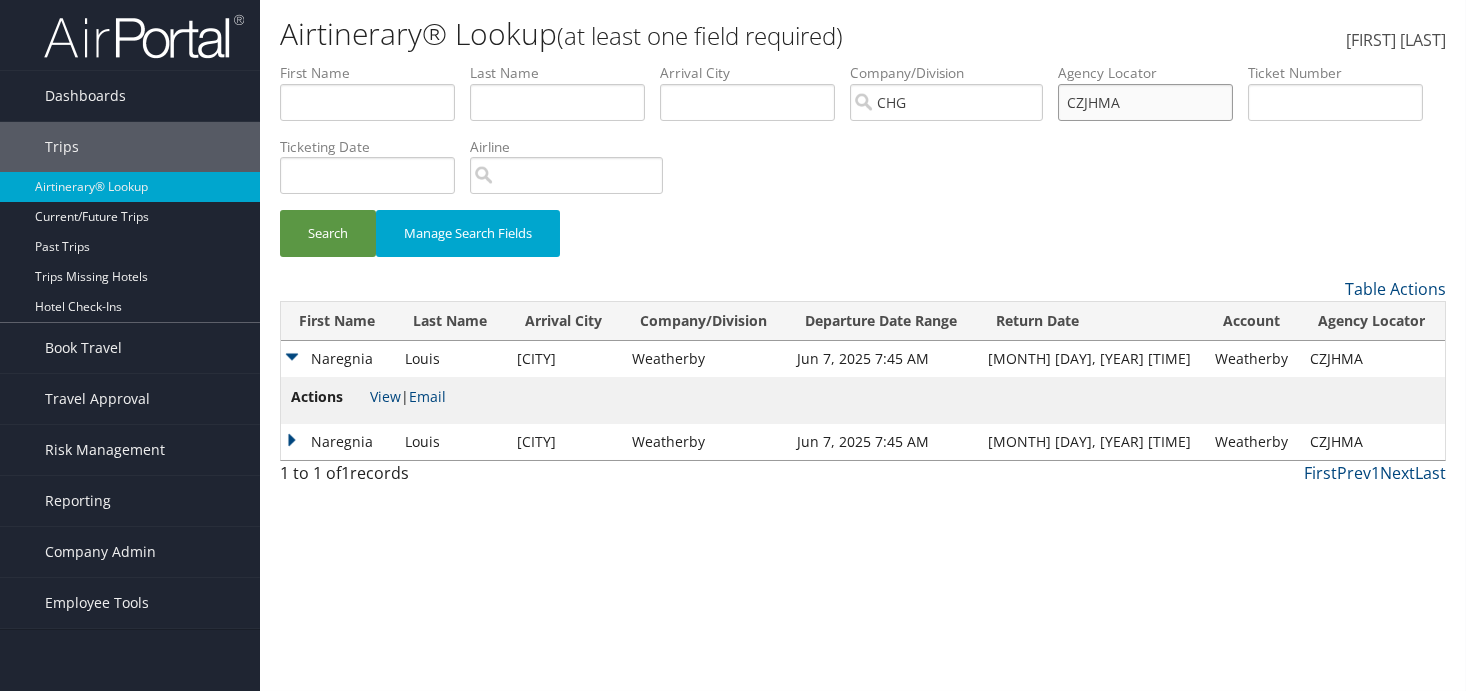 drag, startPoint x: 1150, startPoint y: 101, endPoint x: 1009, endPoint y: 99, distance: 141.01419 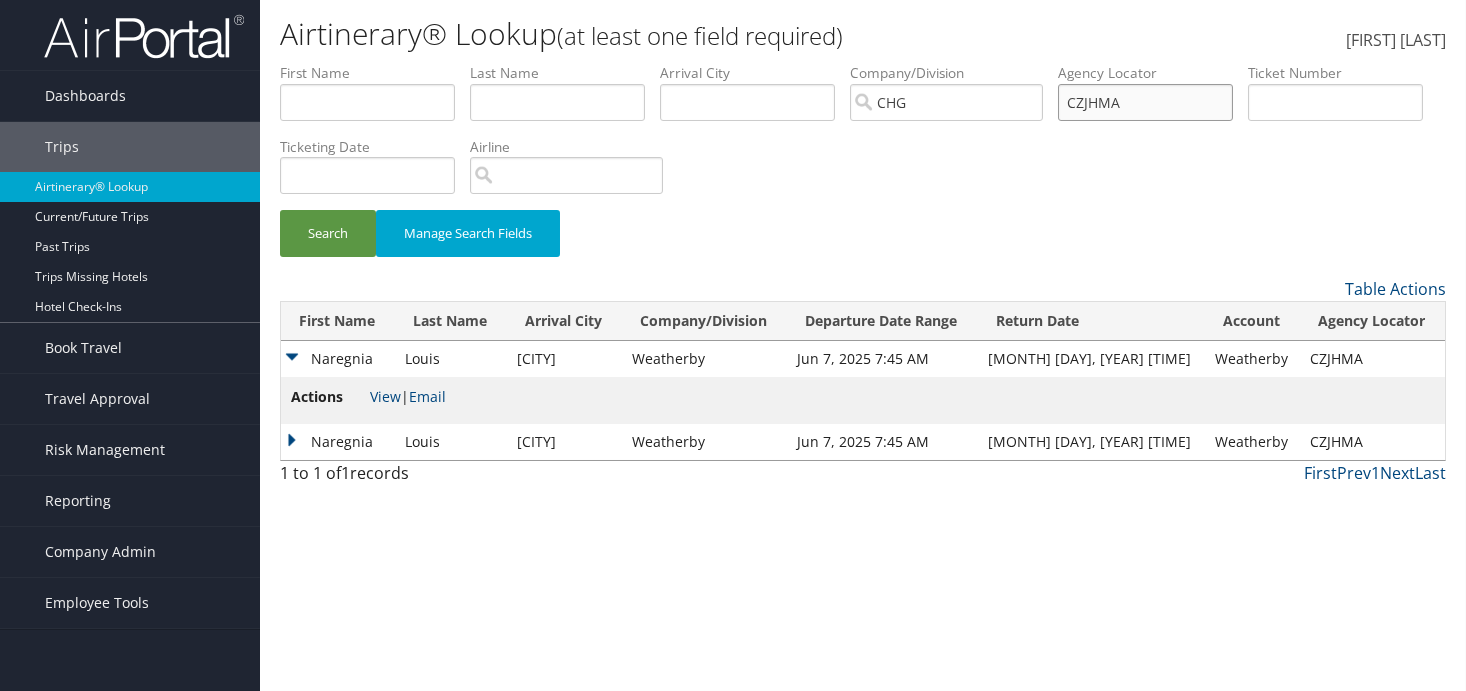 click on "First Name Last Name Departure City Arrival City Company/Division CHG Airport/City Code Departure Date Range Agency Locator CZJHMA Ticket Number Ticketing Date Invoice Number Flight Number Agent Name Air Confirmation Hotel Confirmation Credit Card - Last 4 Digits Airline Car Rental Chain Hotel Chain Rail Vendor Authorization Billable Client Code Cost Center Department Explanation Manager ID Project Purpose Region Traveler ID" at bounding box center [863, 63] 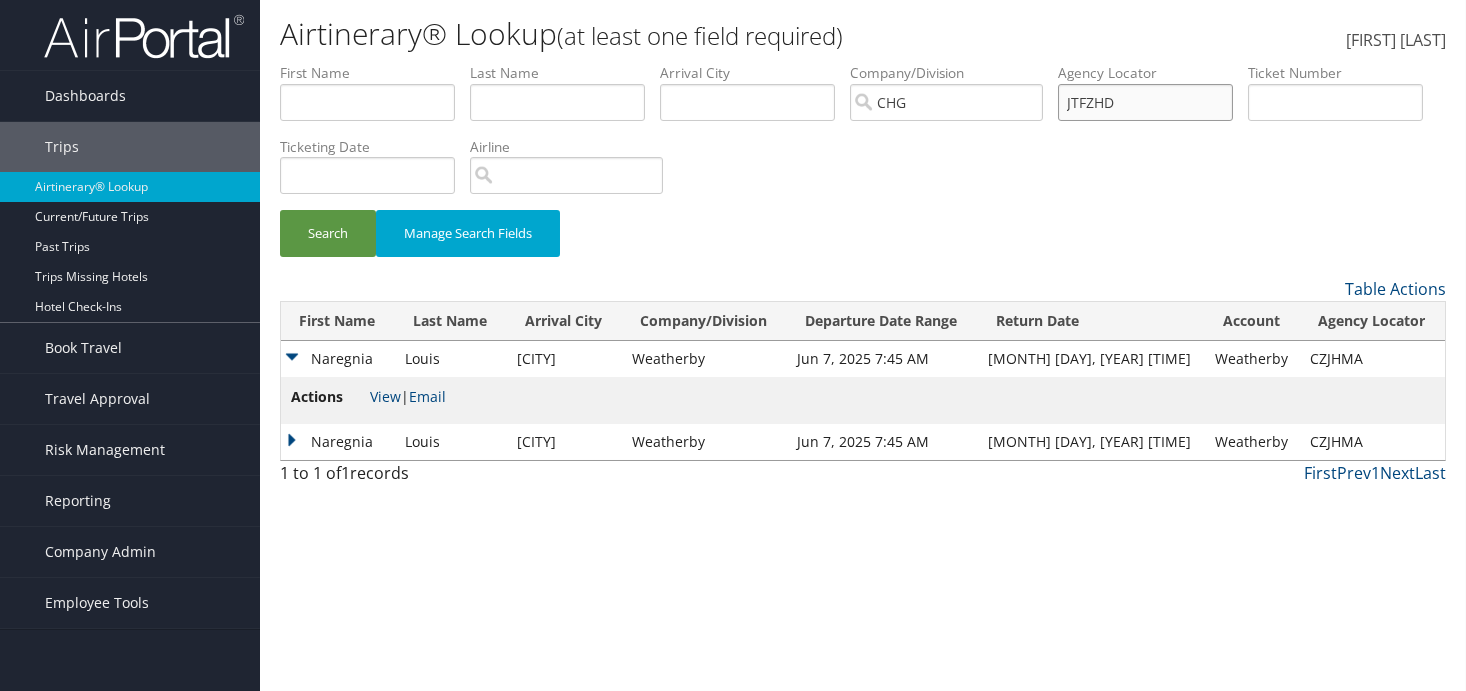 click on "JTFZHD" at bounding box center [367, 102] 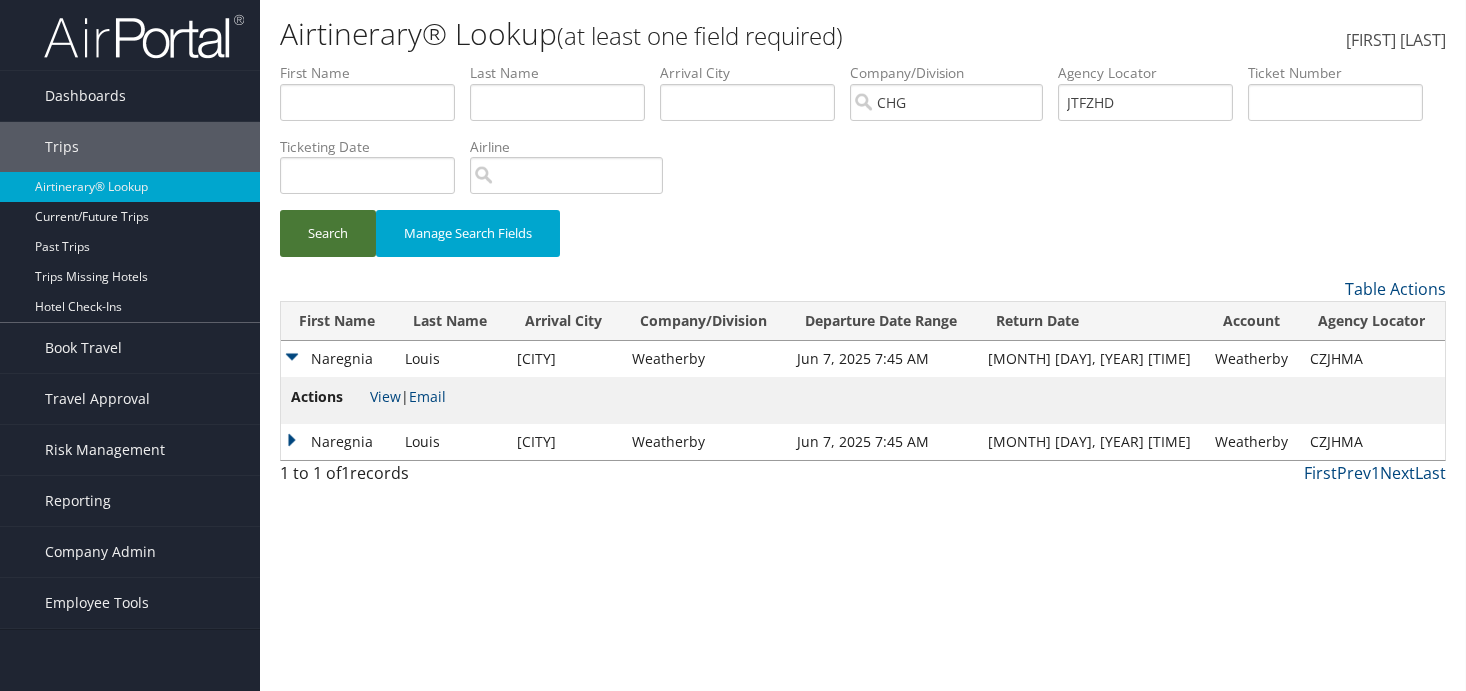 click on "Search" at bounding box center (328, 233) 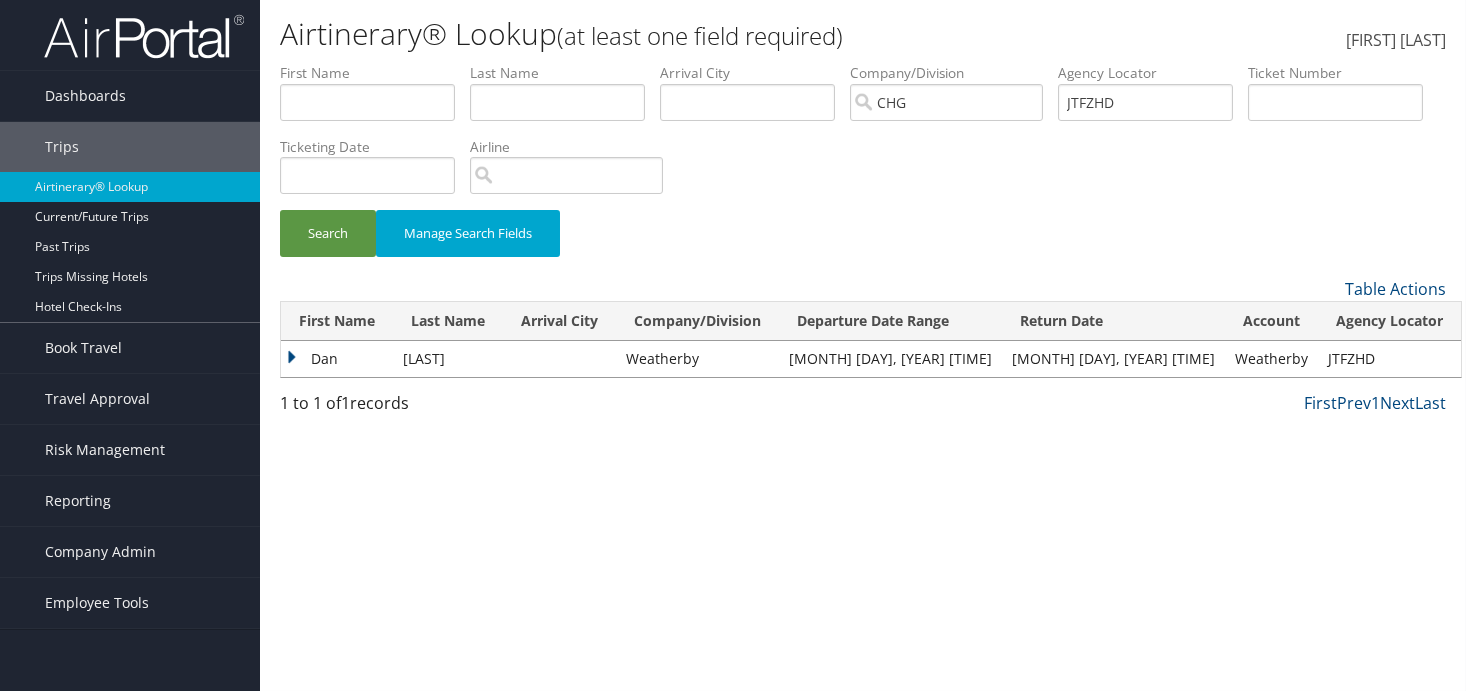 click on "Dan" at bounding box center (337, 359) 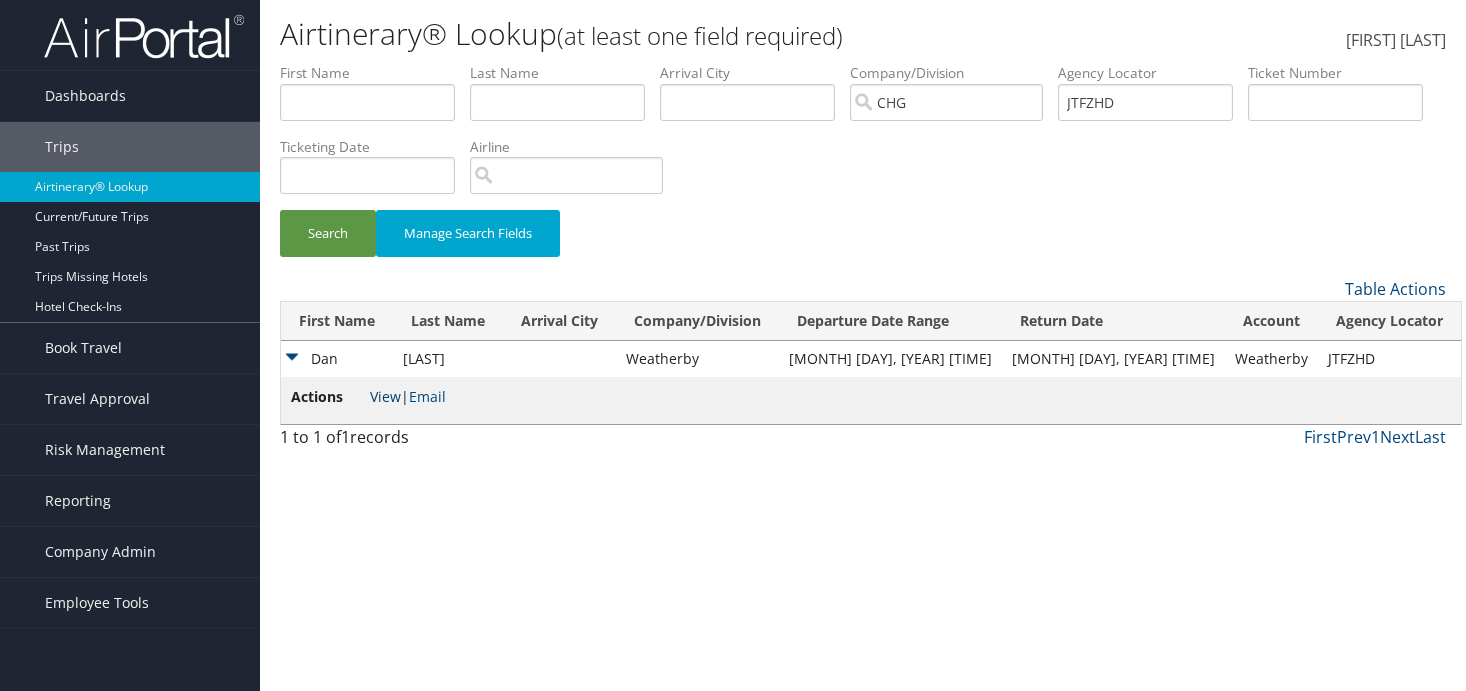 click on "View" at bounding box center (385, 396) 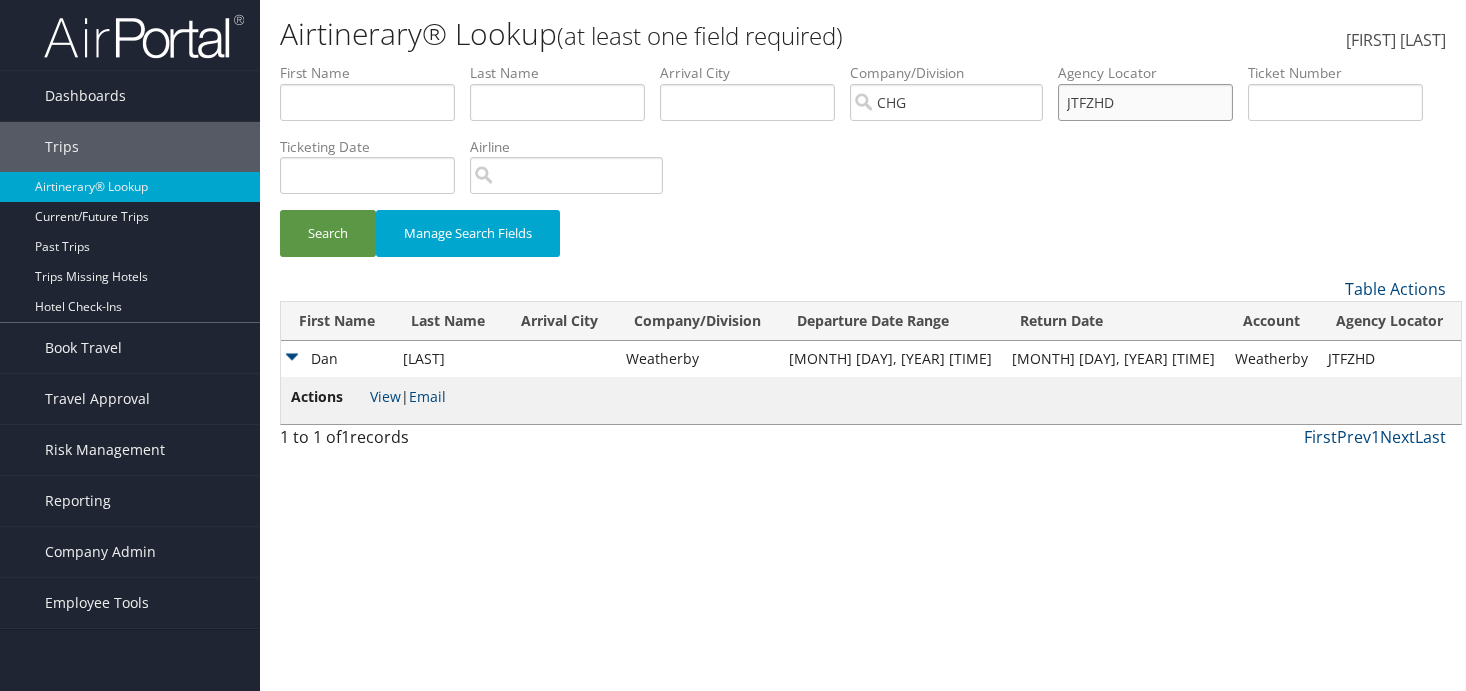 drag, startPoint x: 1157, startPoint y: 100, endPoint x: 1105, endPoint y: 137, distance: 63.82006 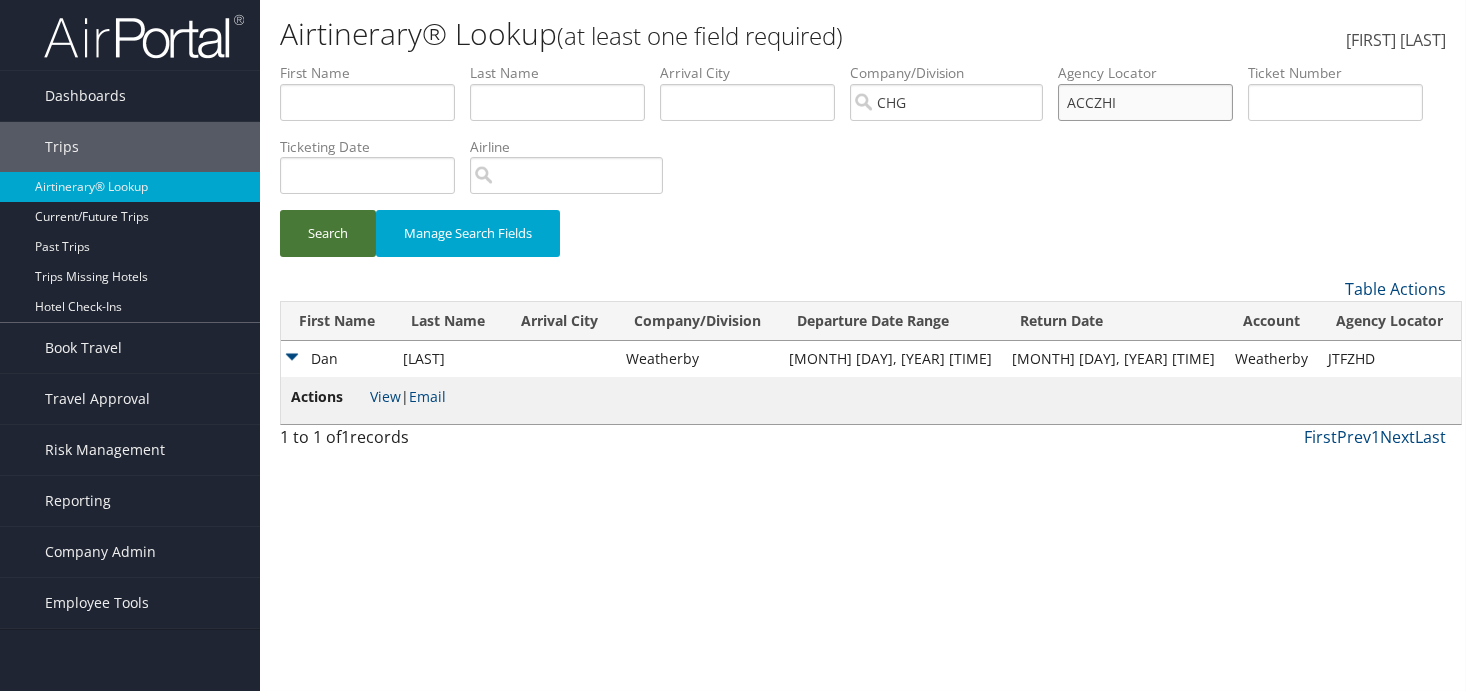 type on "ACCZHI" 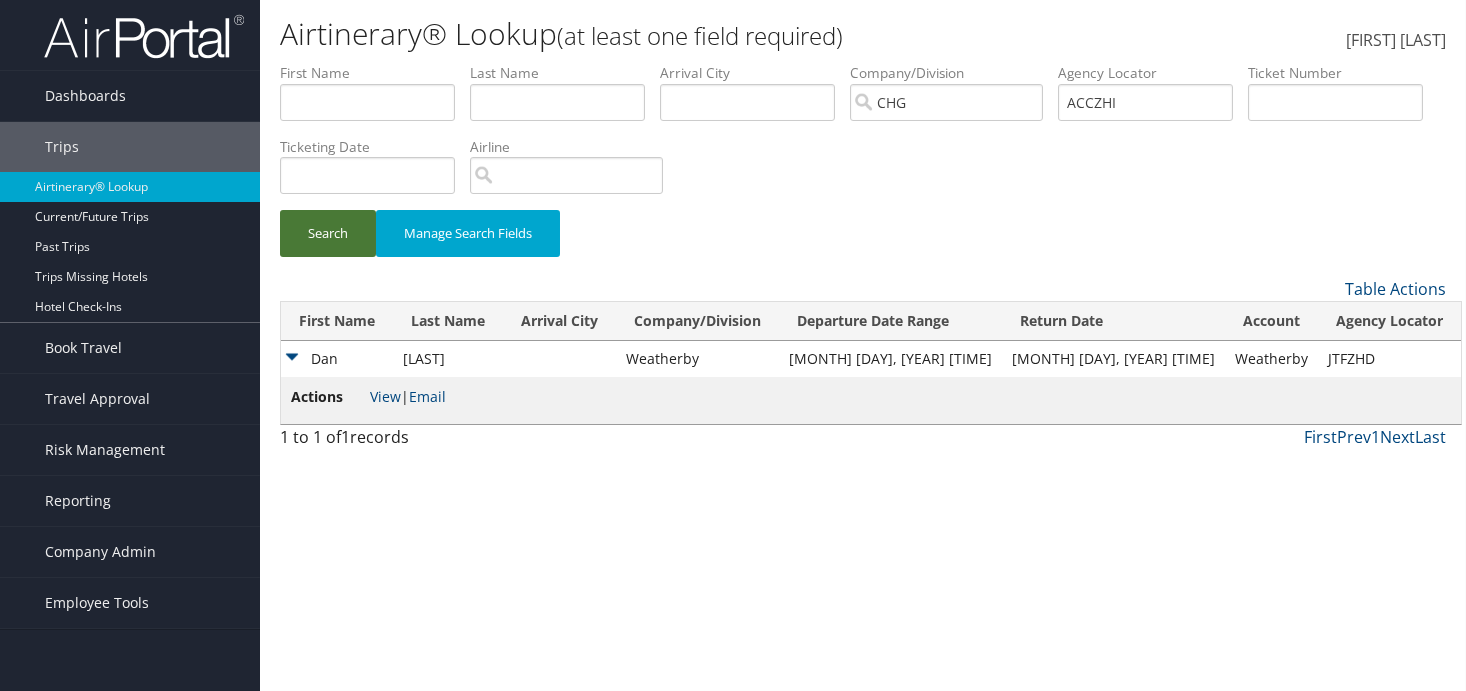 click on "Search" at bounding box center (328, 233) 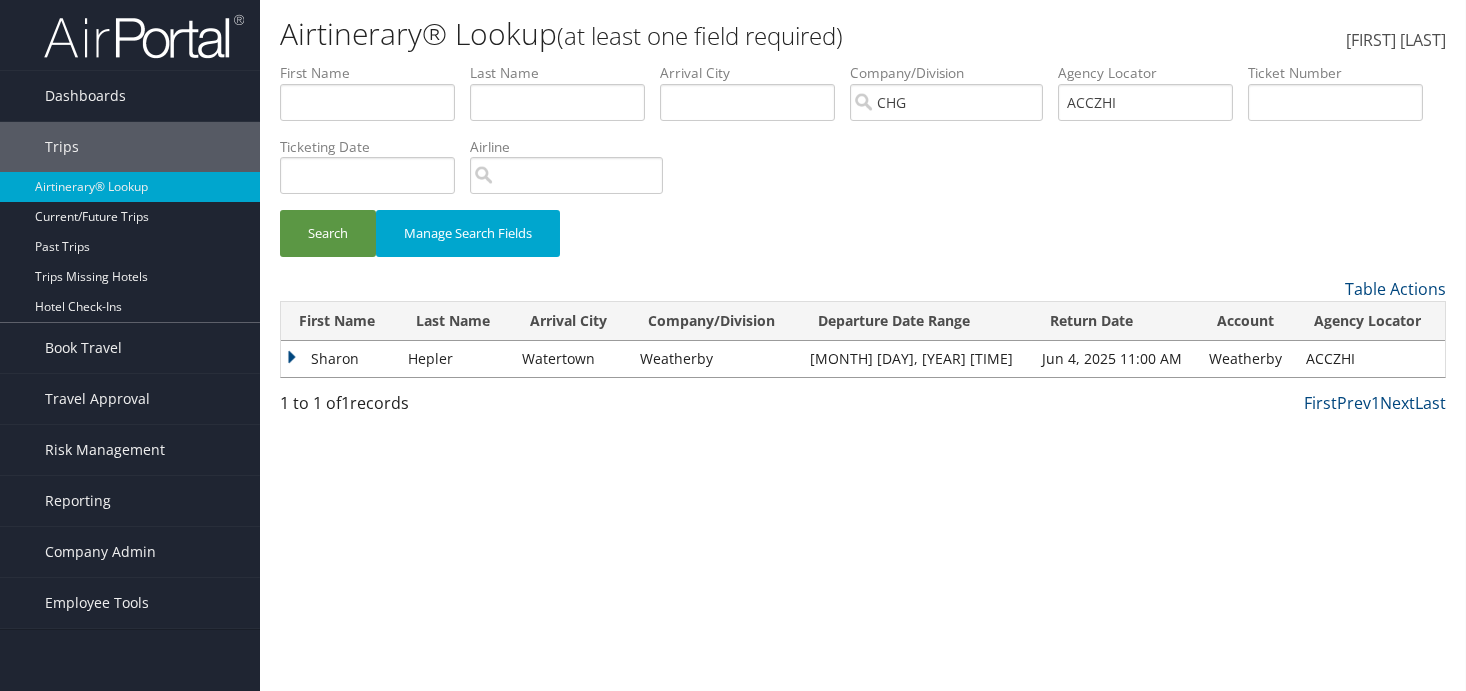 click on "Sharon" at bounding box center (339, 359) 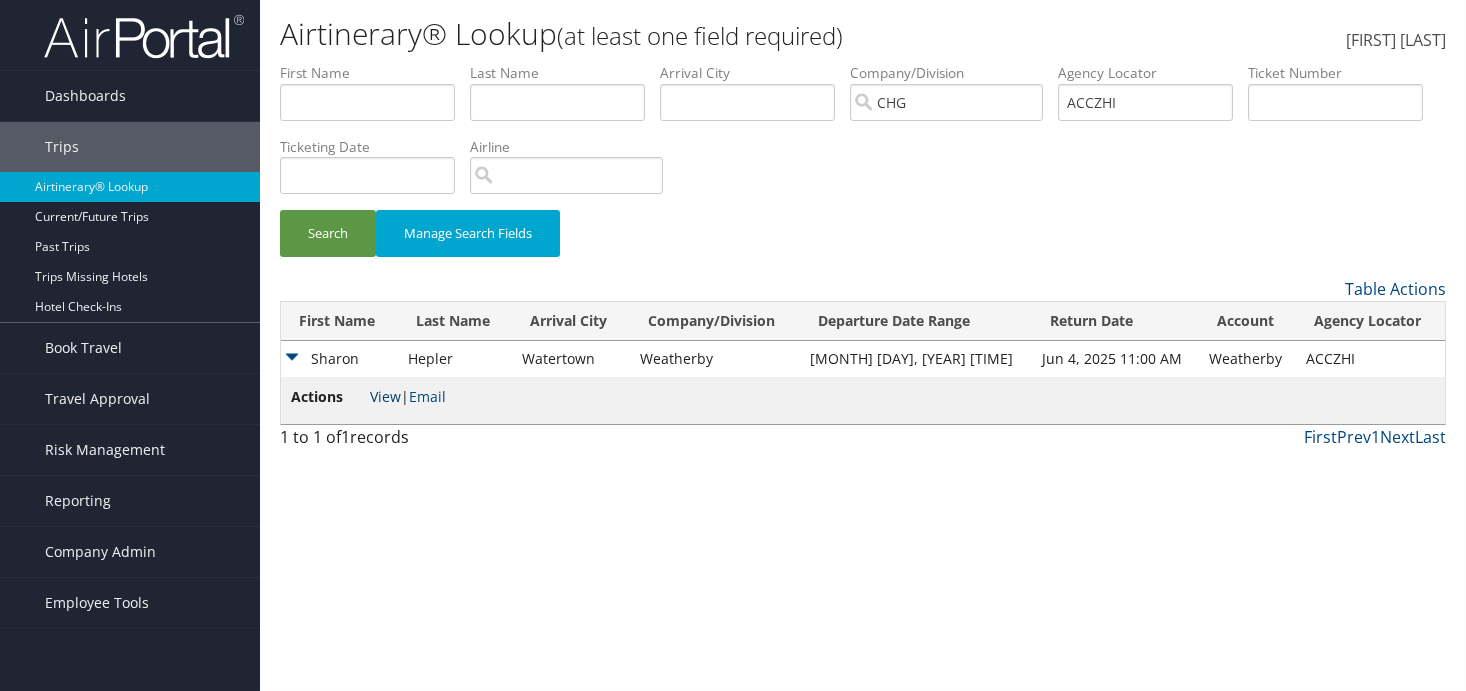 click on "View" at bounding box center (385, 396) 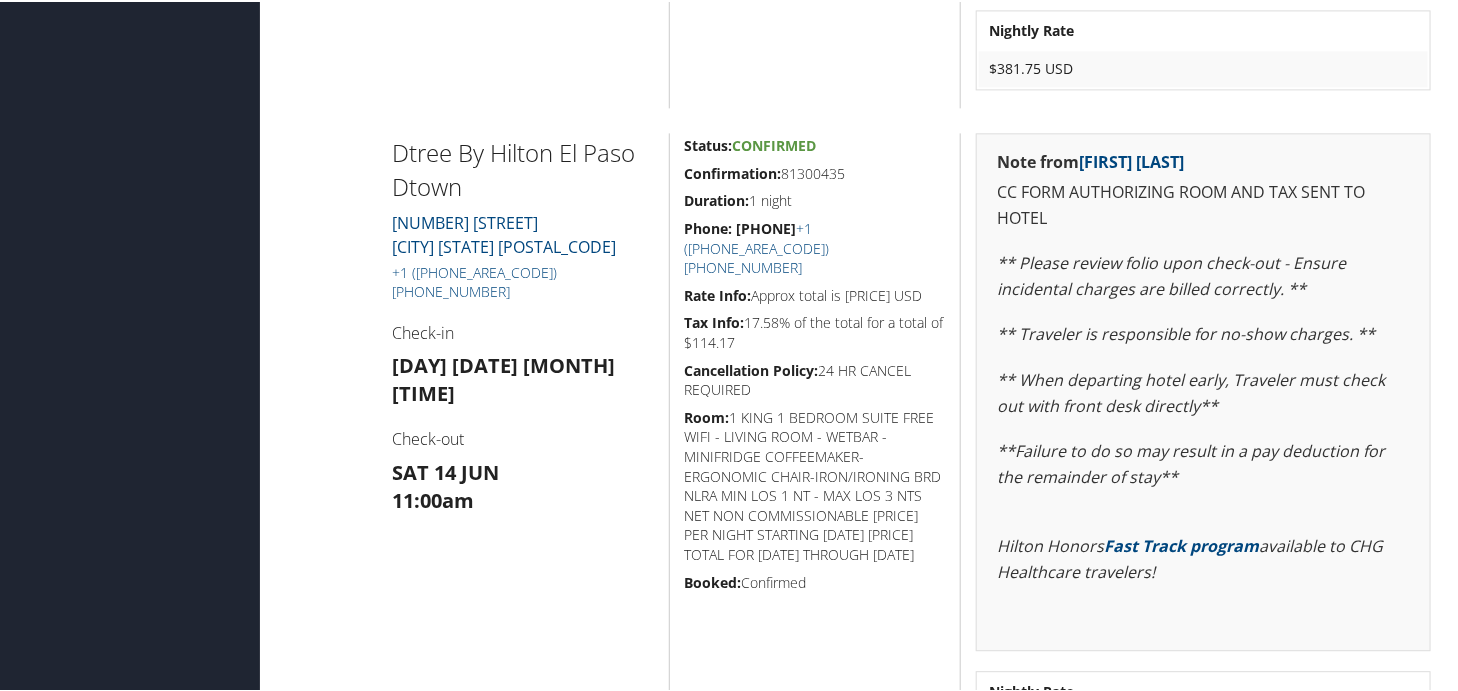 scroll, scrollTop: 1666, scrollLeft: 0, axis: vertical 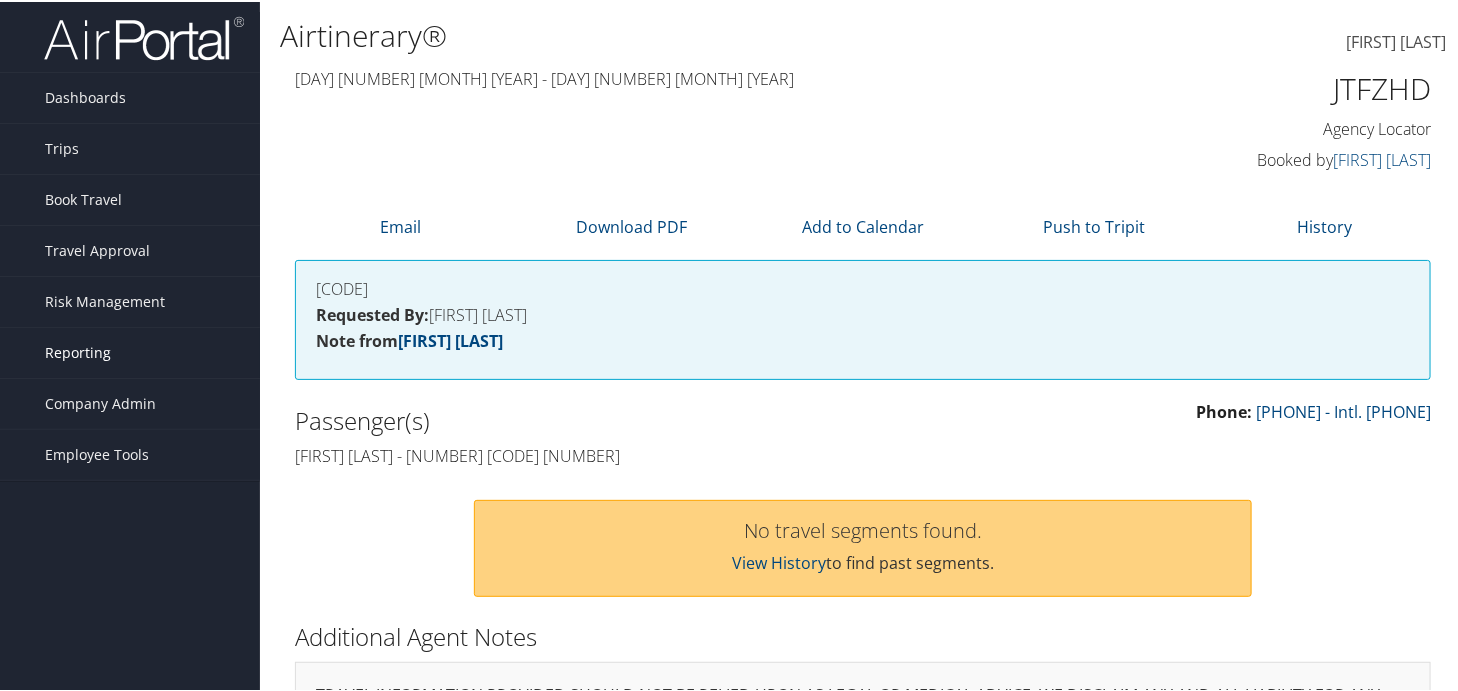 click on "Reporting" at bounding box center (78, 351) 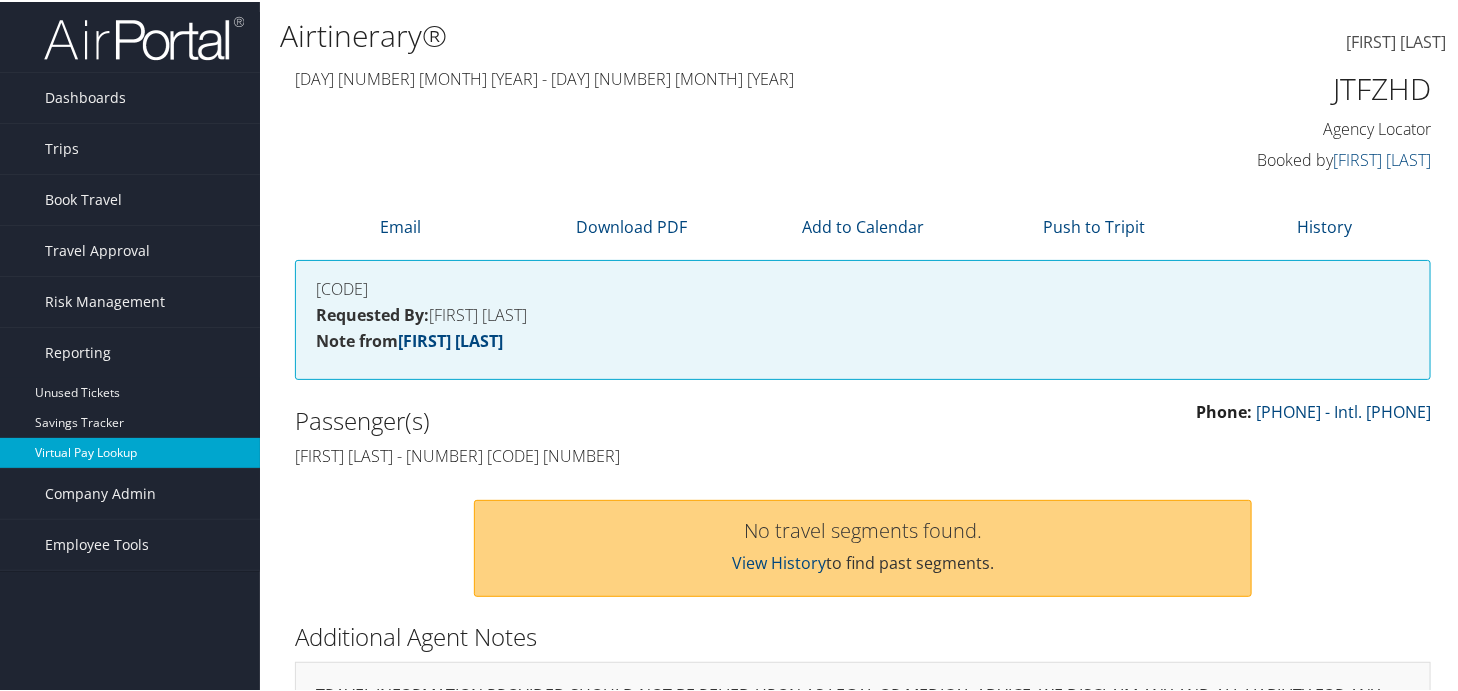 click on "Virtual Pay Lookup" at bounding box center [130, 451] 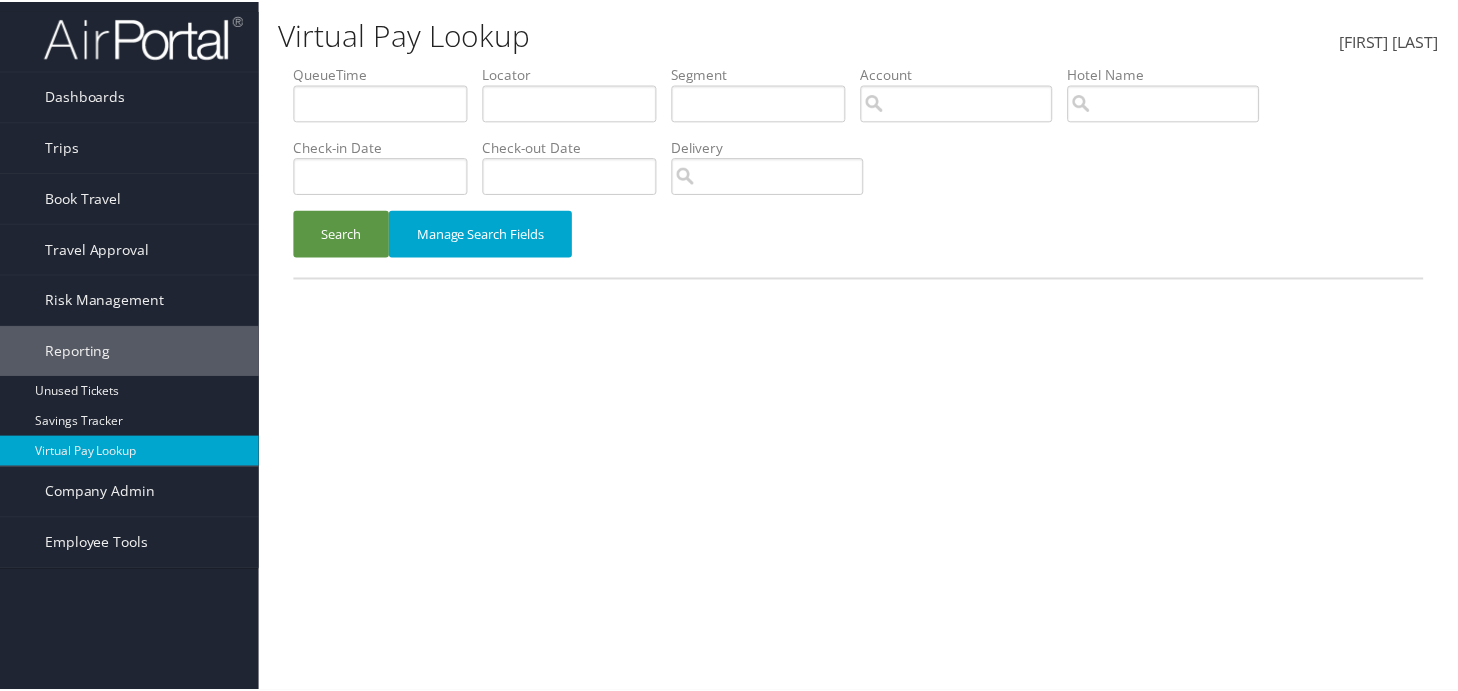 scroll, scrollTop: 0, scrollLeft: 0, axis: both 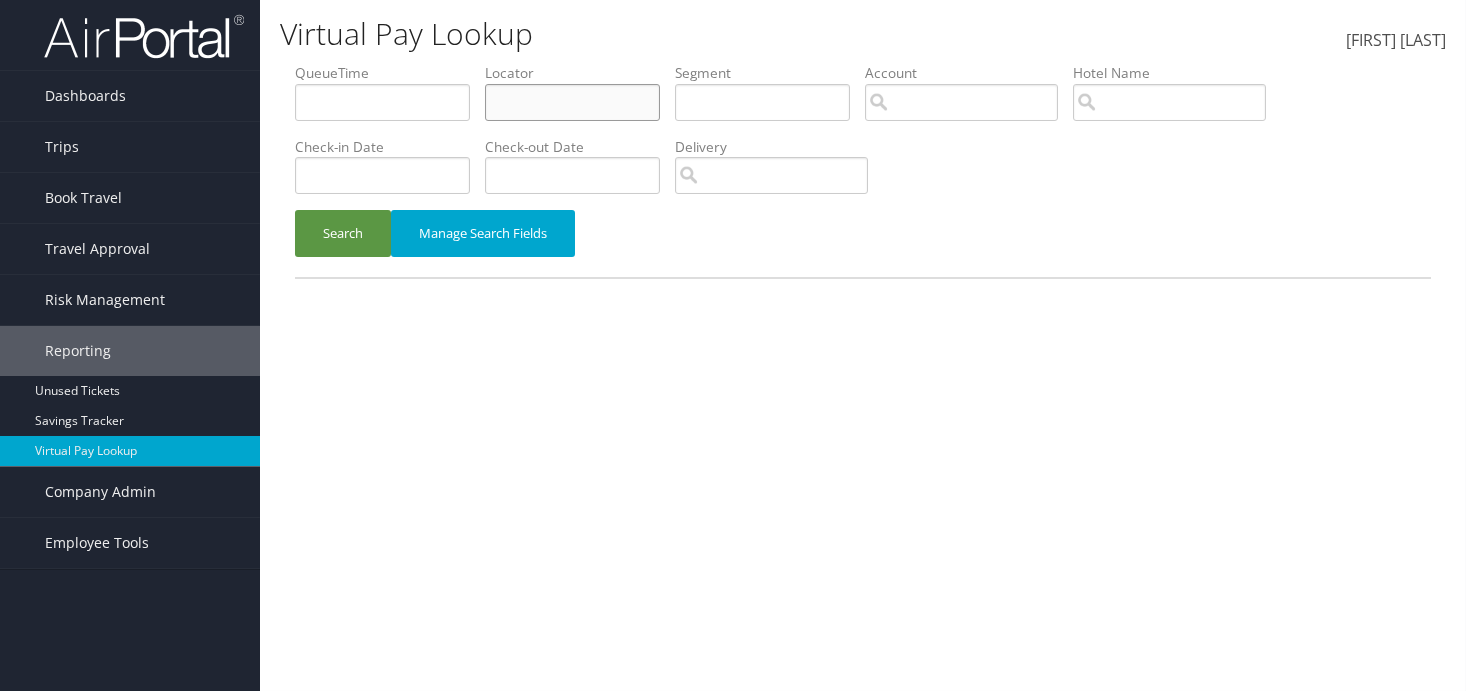 click at bounding box center [382, 102] 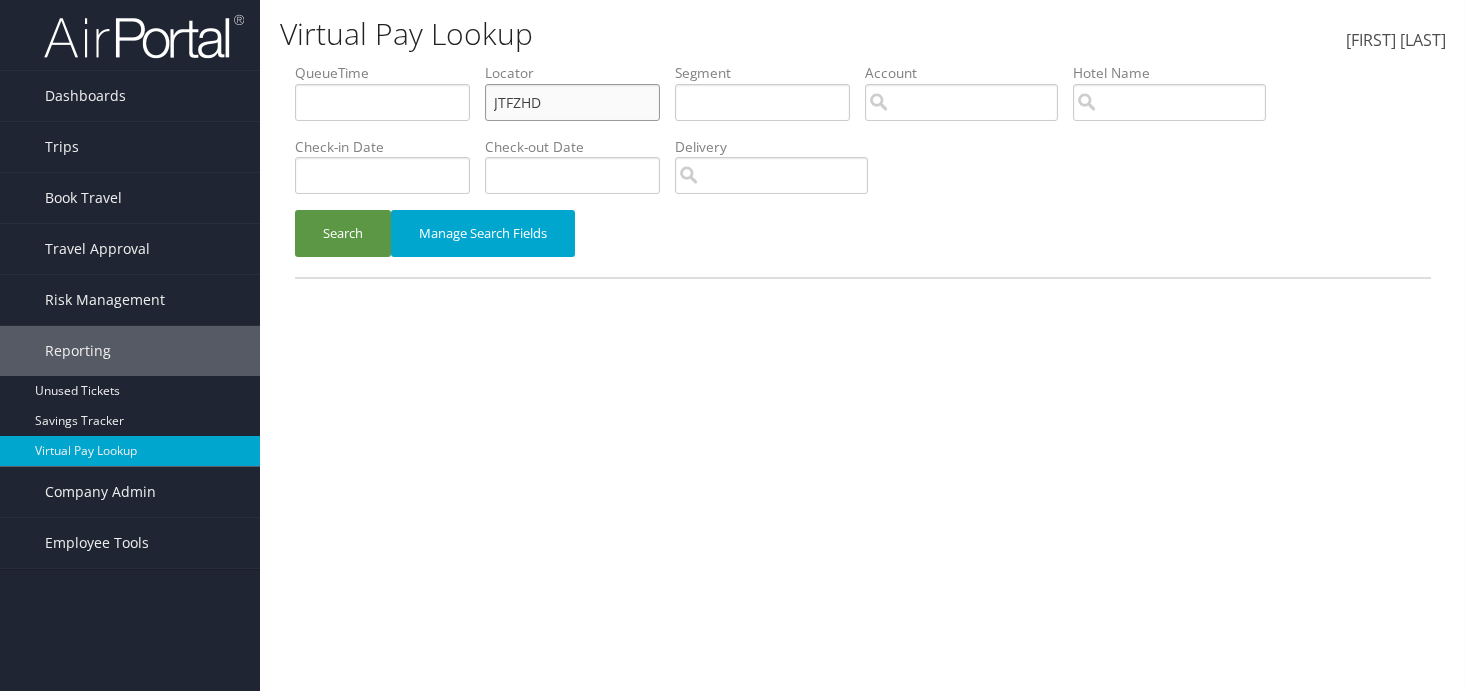 type on "JTFZHD" 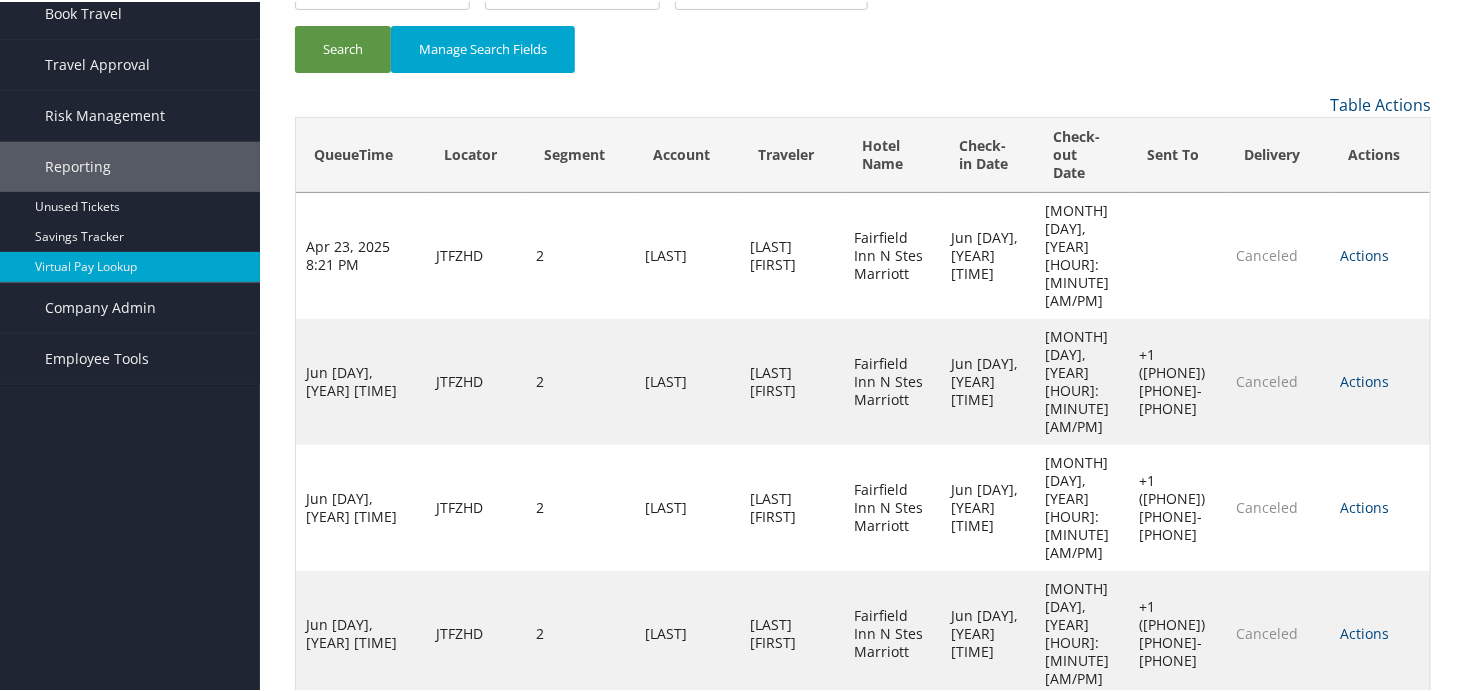 scroll, scrollTop: 207, scrollLeft: 0, axis: vertical 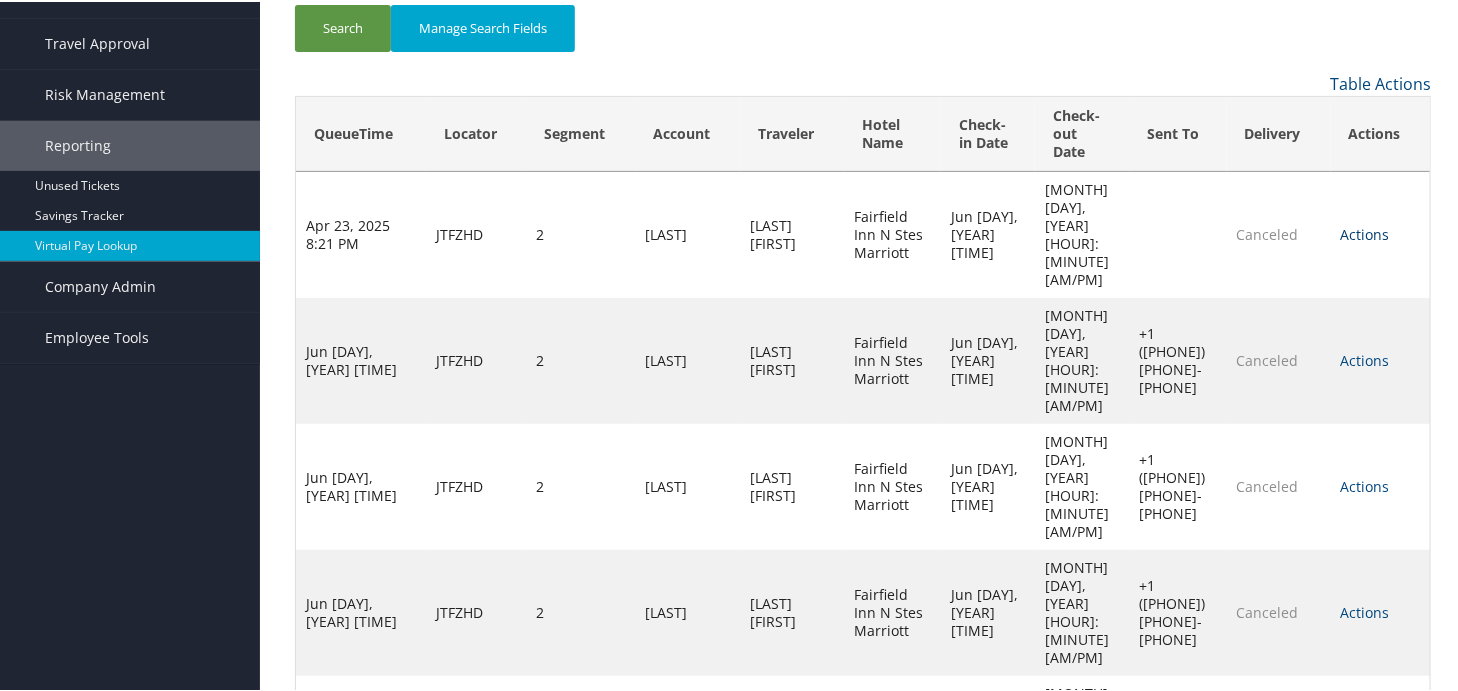 click at bounding box center (1390, 232) 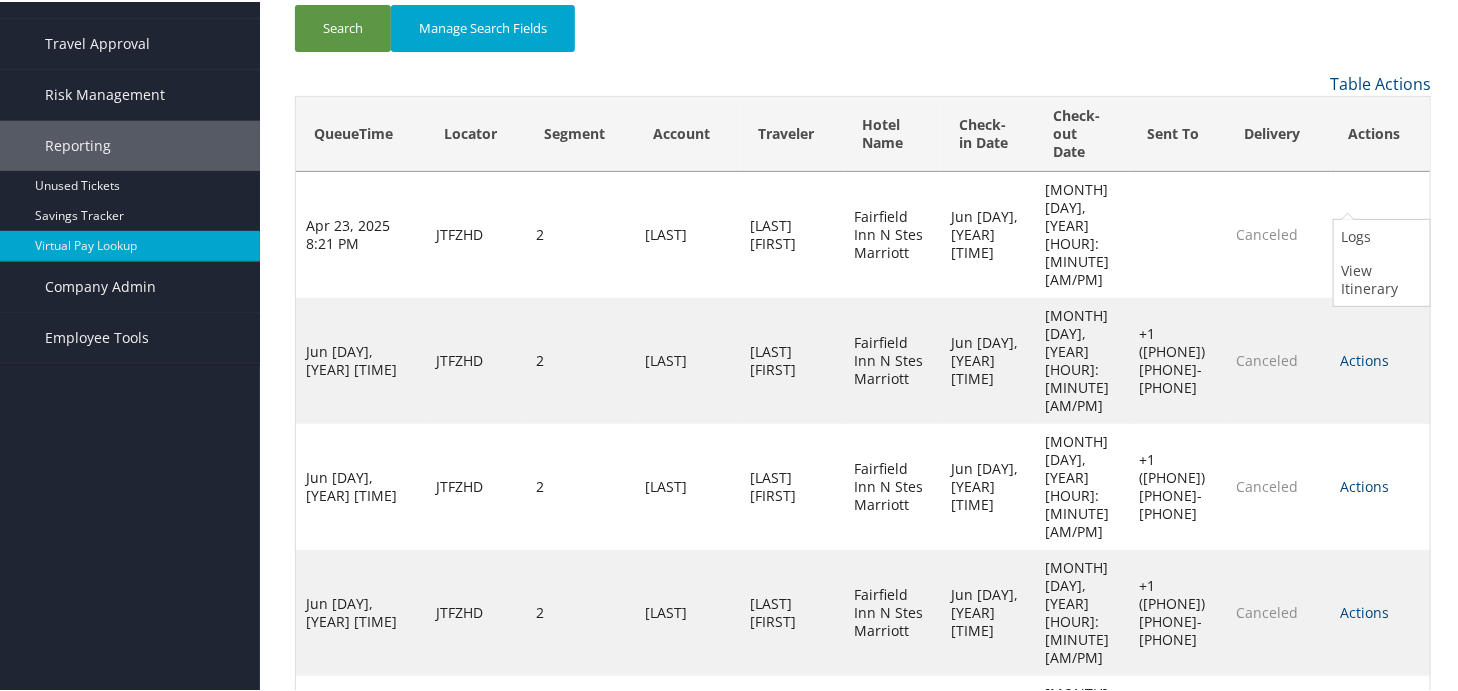 click on "Search Manage Search Fields" at bounding box center (863, 36) 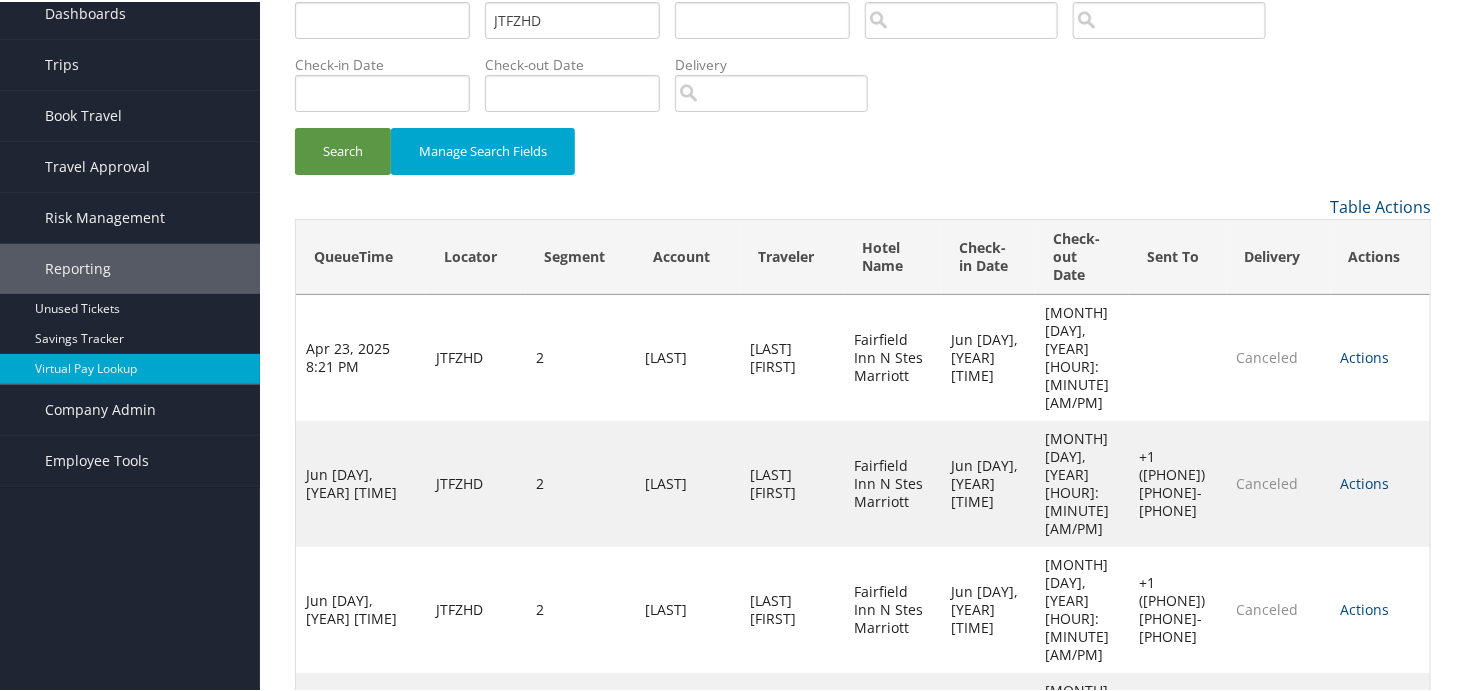 scroll, scrollTop: 207, scrollLeft: 0, axis: vertical 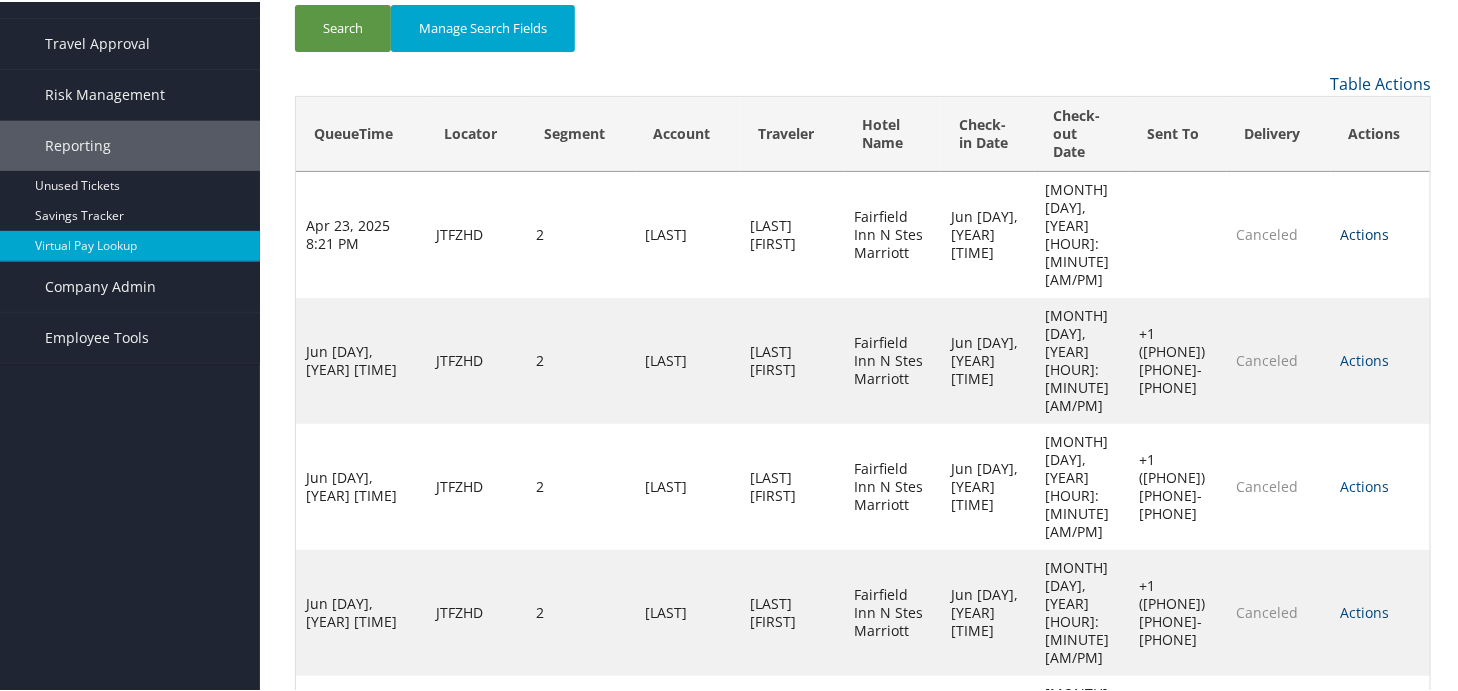 click at bounding box center [1390, 232] 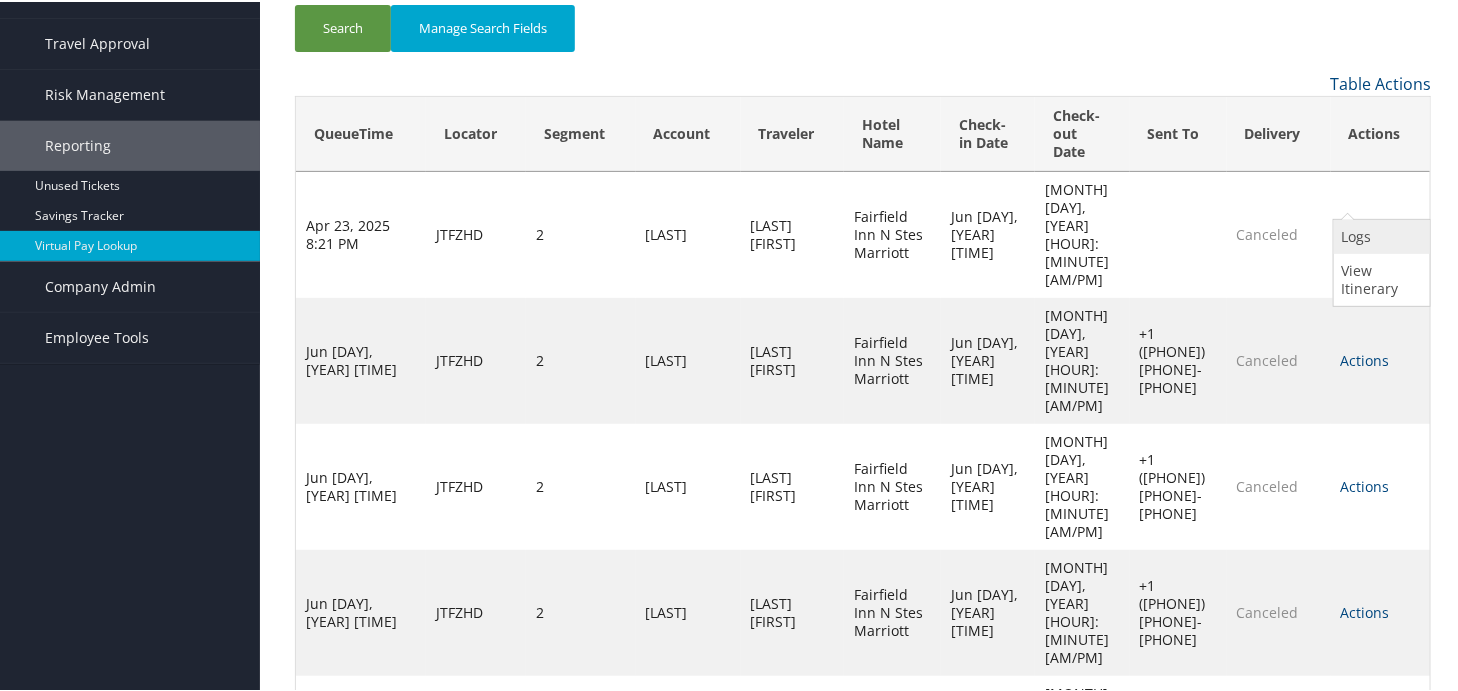 click on "Logs" at bounding box center (1379, 235) 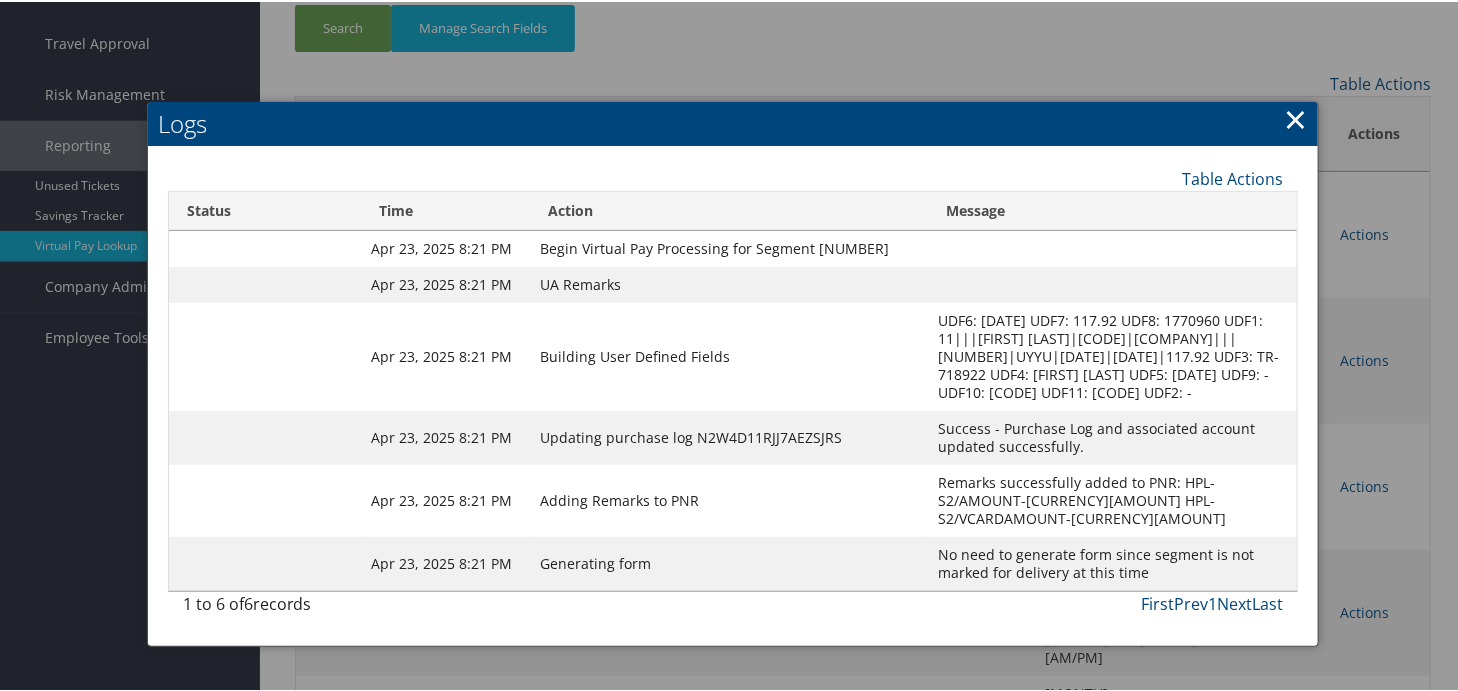 scroll, scrollTop: 208, scrollLeft: 0, axis: vertical 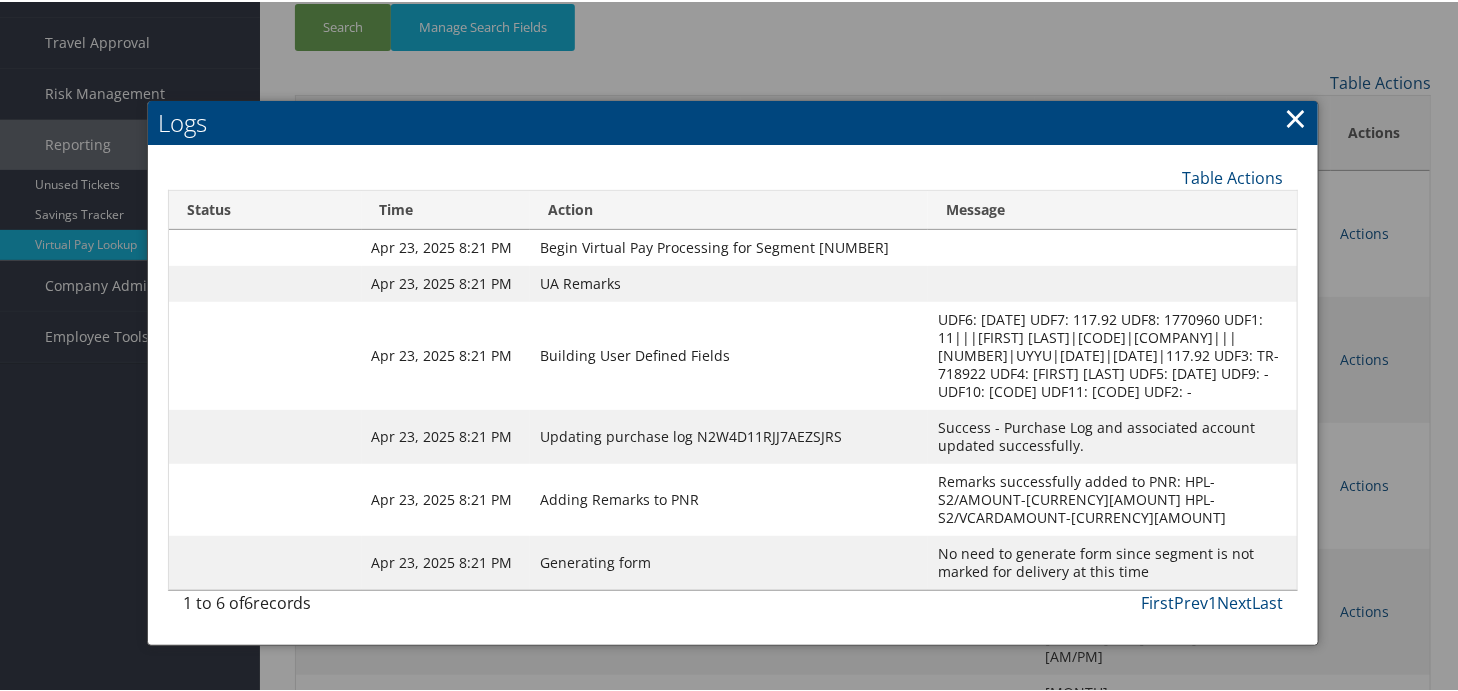 click on "×" at bounding box center (1295, 116) 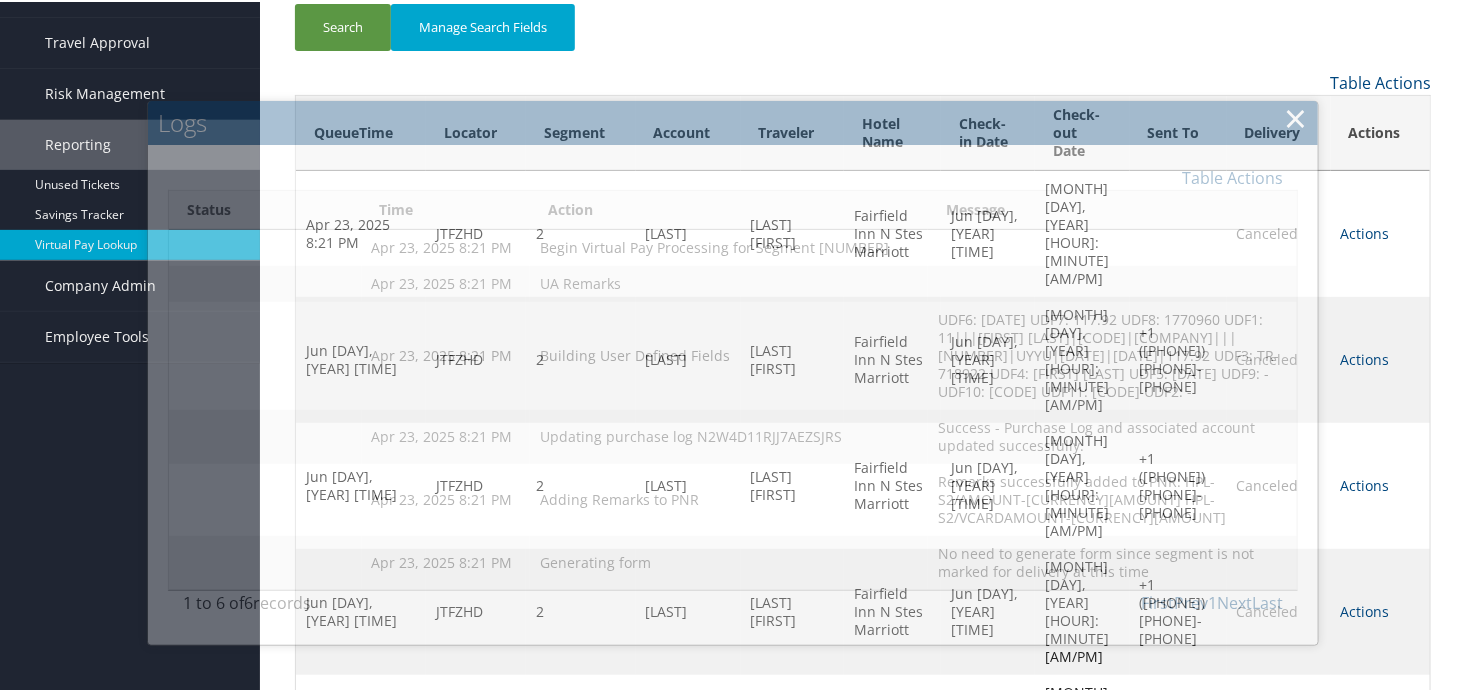 scroll, scrollTop: 207, scrollLeft: 0, axis: vertical 